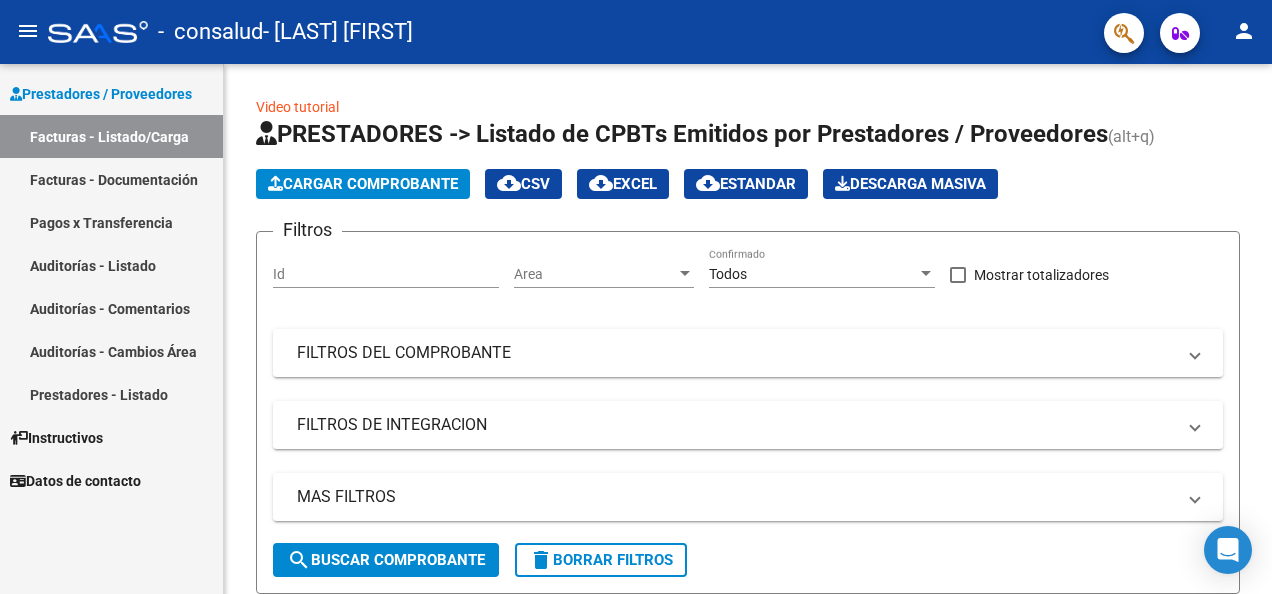 scroll, scrollTop: 0, scrollLeft: 0, axis: both 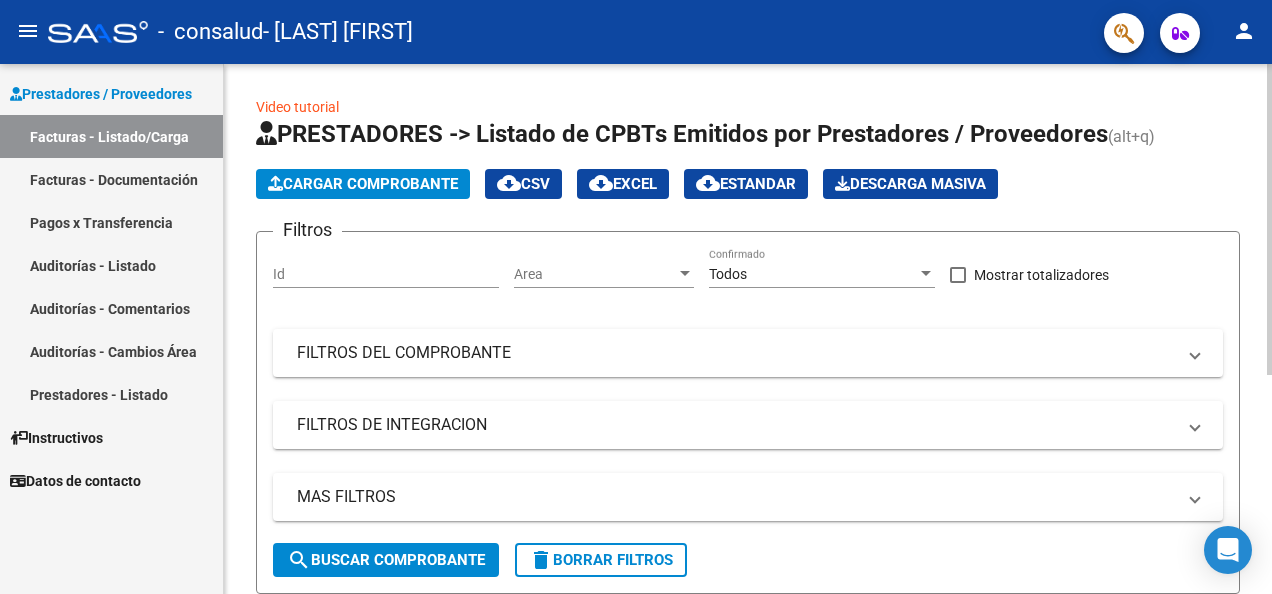 click on "Cargar Comprobante" 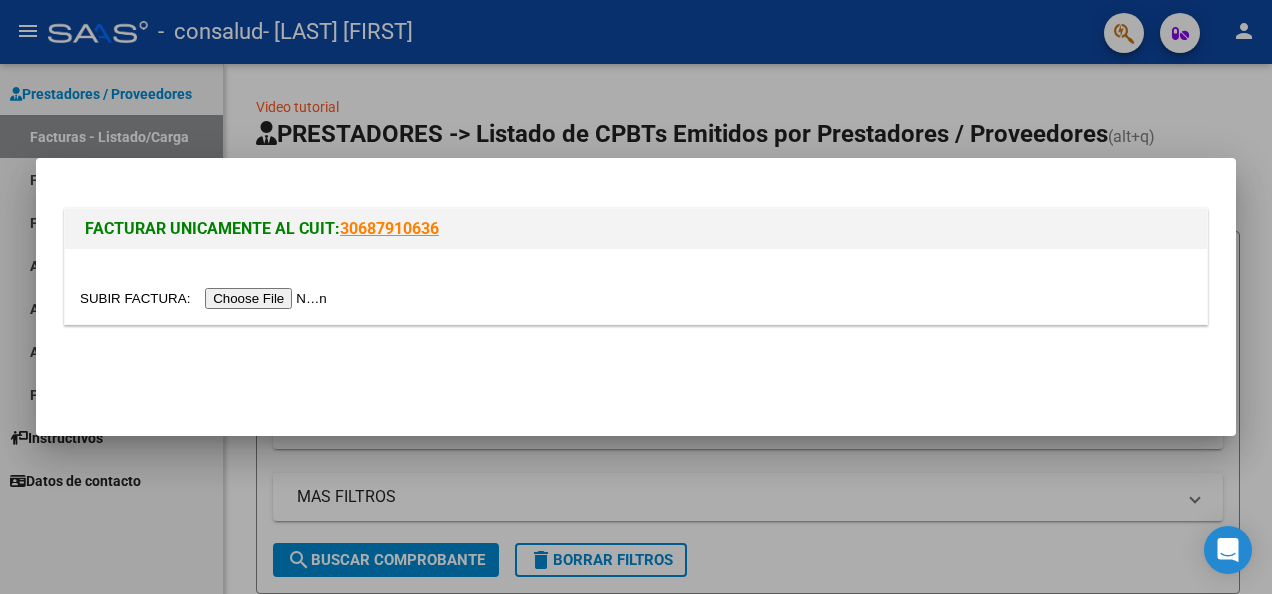 click at bounding box center (206, 298) 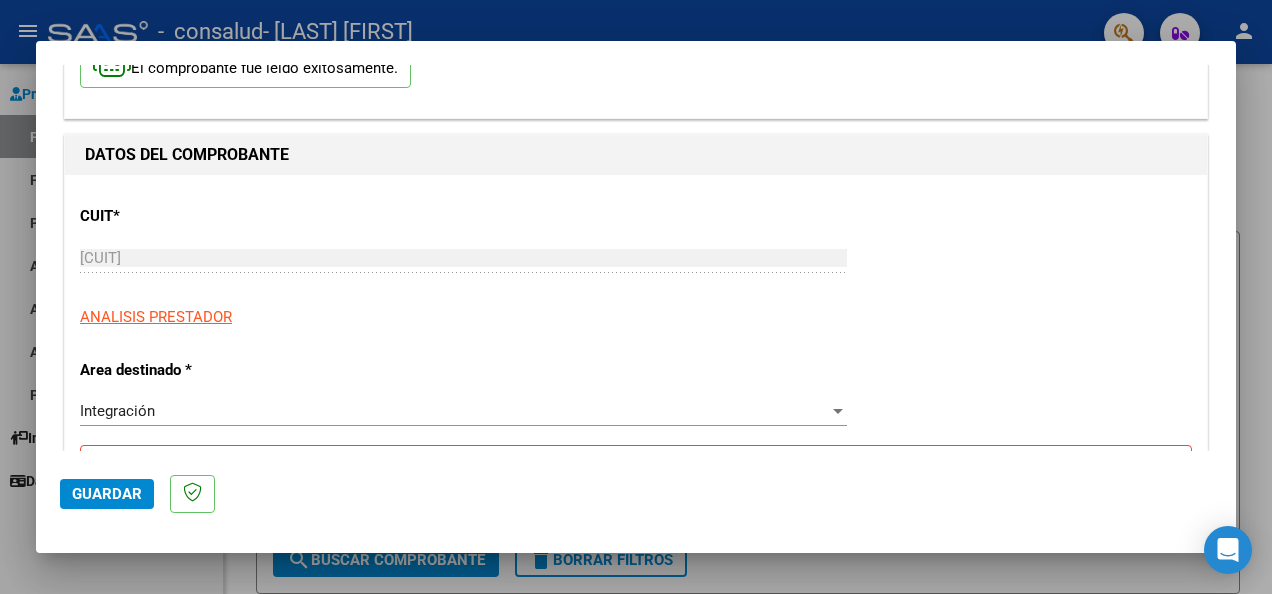 scroll, scrollTop: 318, scrollLeft: 0, axis: vertical 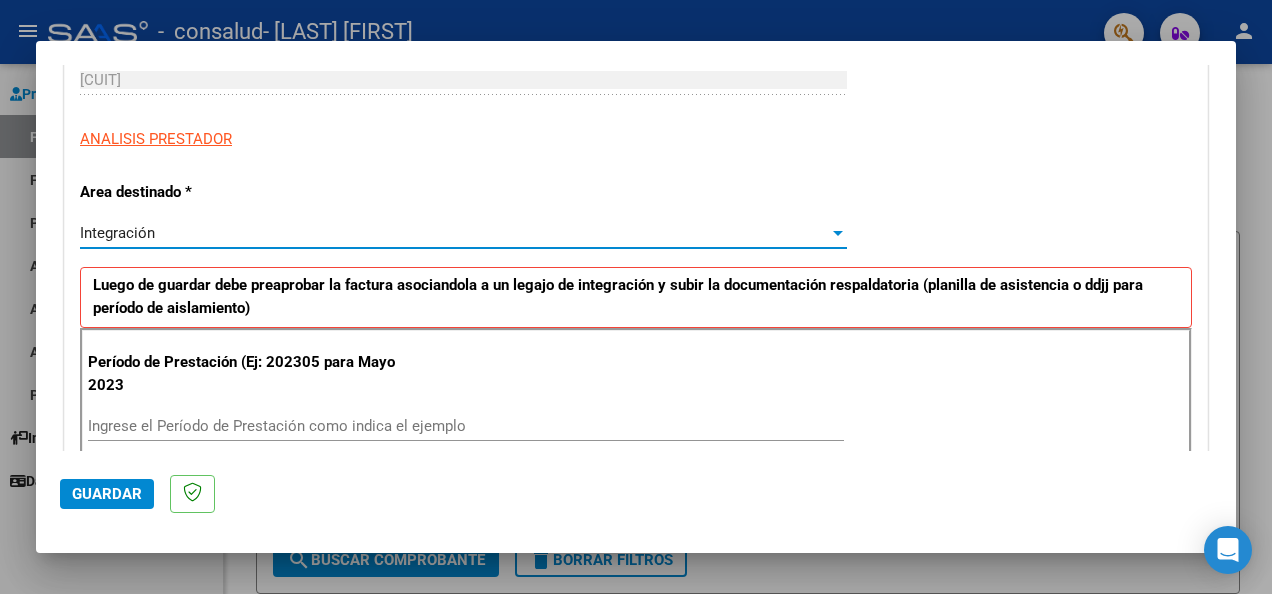 click on "Integración" at bounding box center (117, 233) 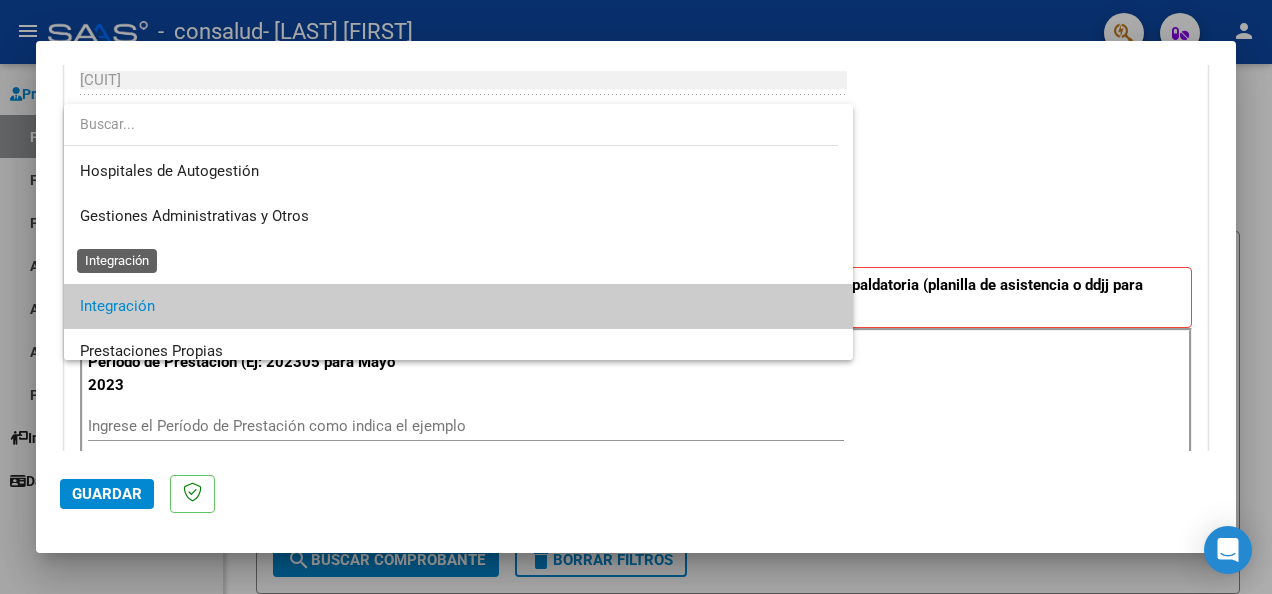 scroll, scrollTop: 74, scrollLeft: 0, axis: vertical 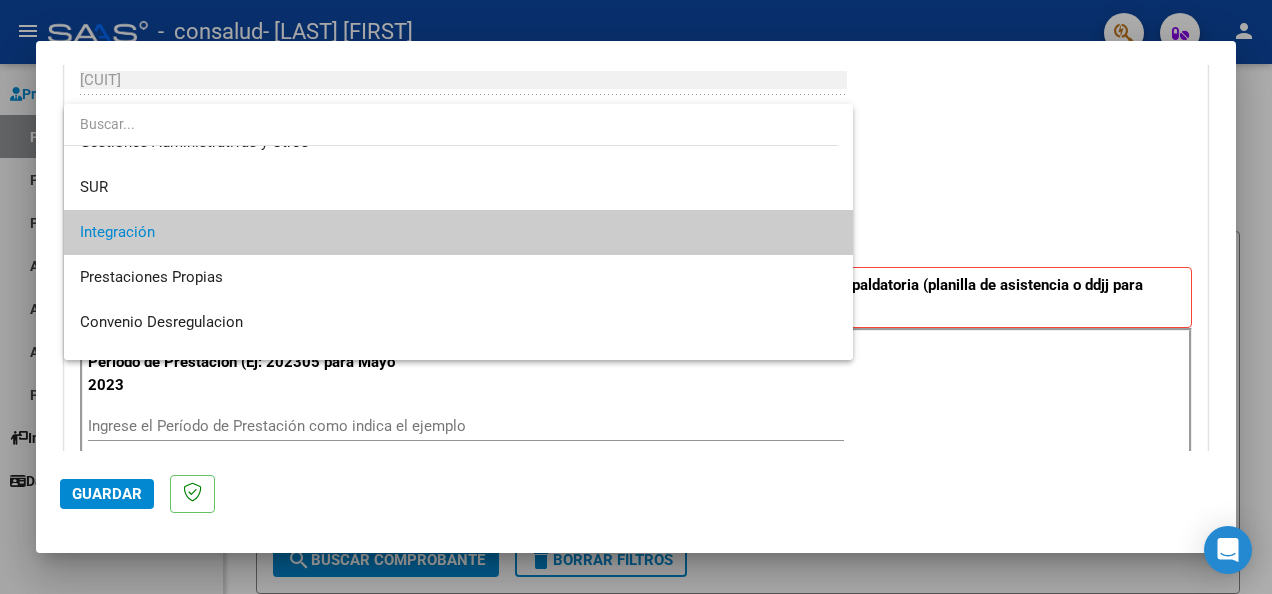 click at bounding box center (636, 297) 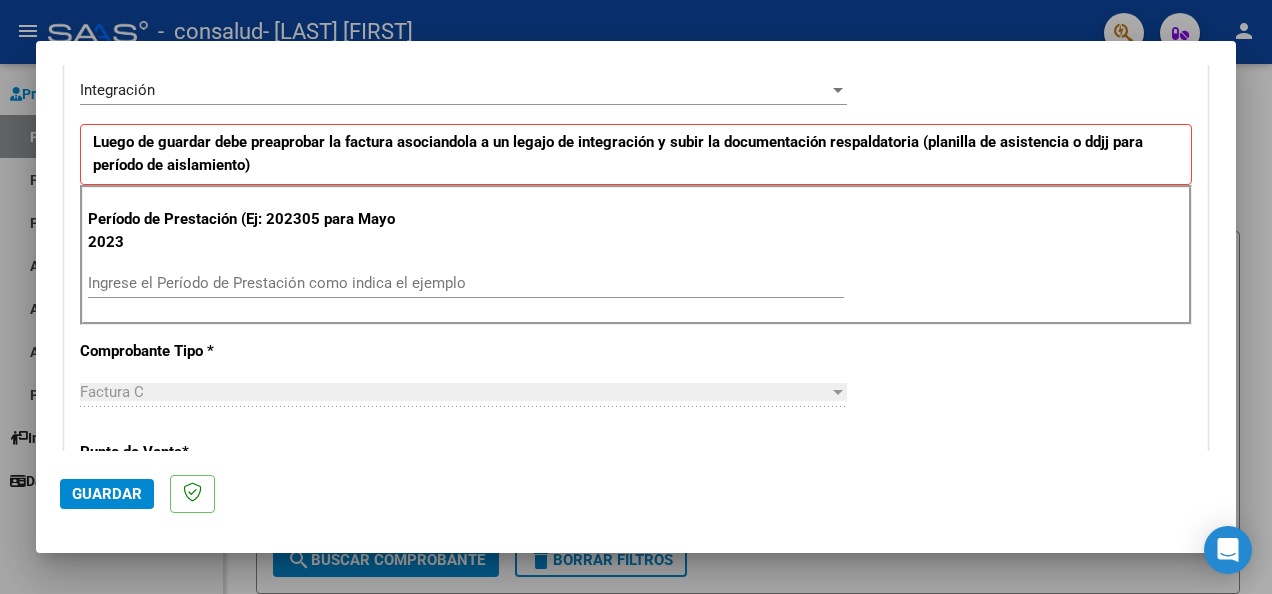 scroll, scrollTop: 462, scrollLeft: 0, axis: vertical 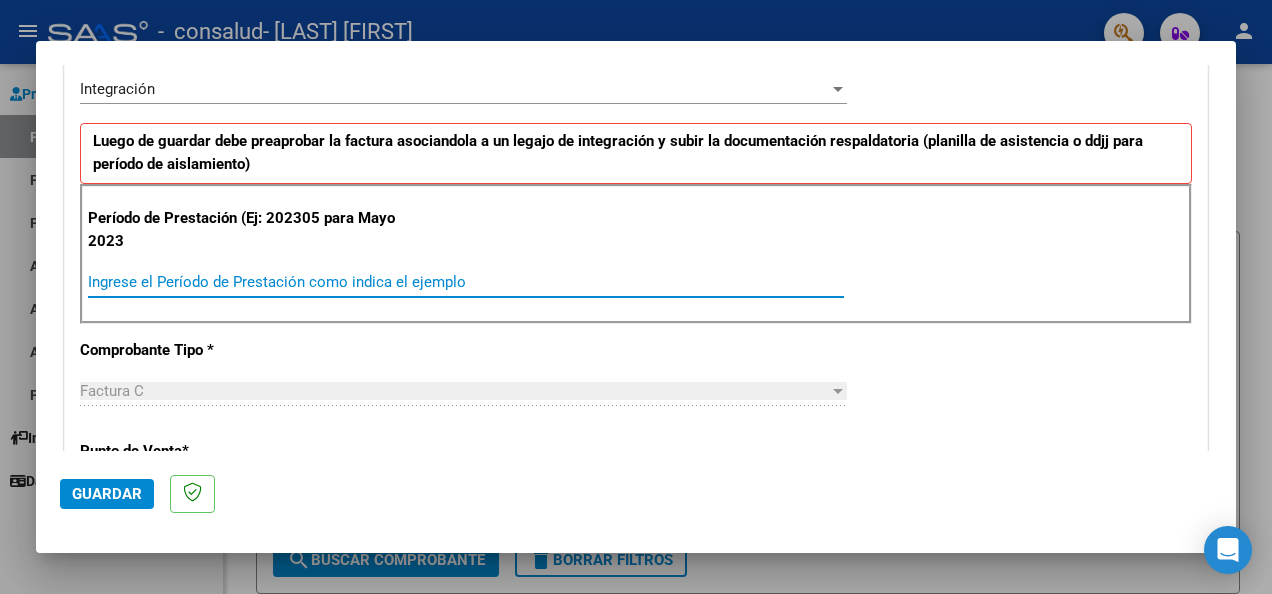 click on "Ingrese el Período de Prestación como indica el ejemplo" at bounding box center (466, 282) 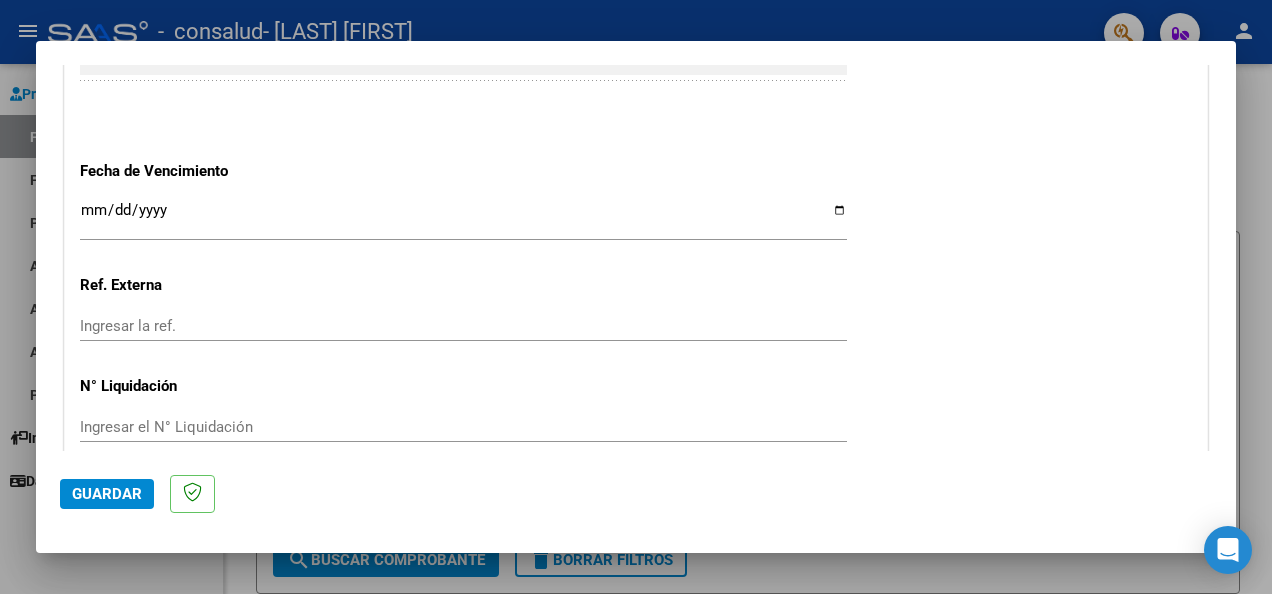 scroll, scrollTop: 1310, scrollLeft: 0, axis: vertical 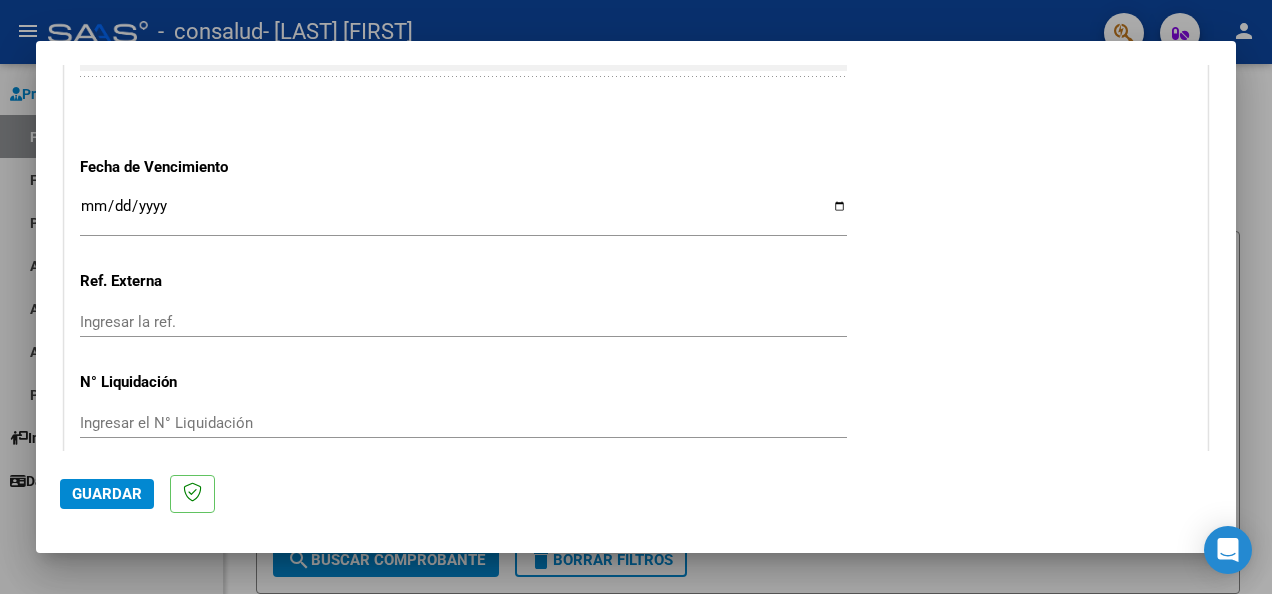 type on "202507" 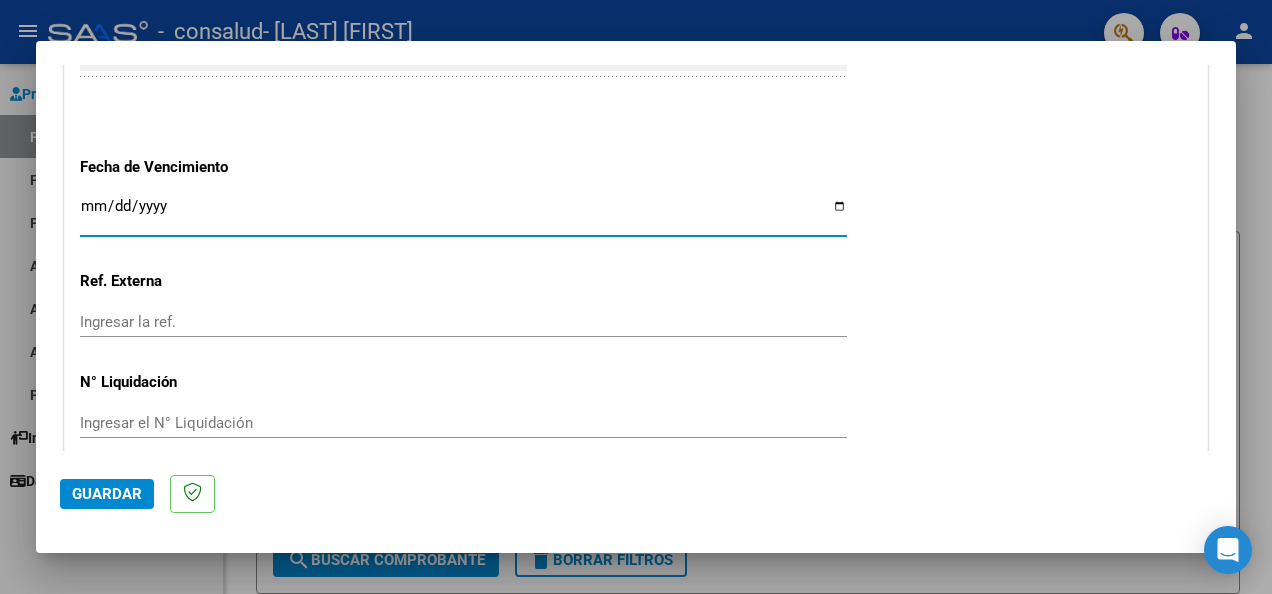 click on "Ingresar la fecha" at bounding box center (463, 214) 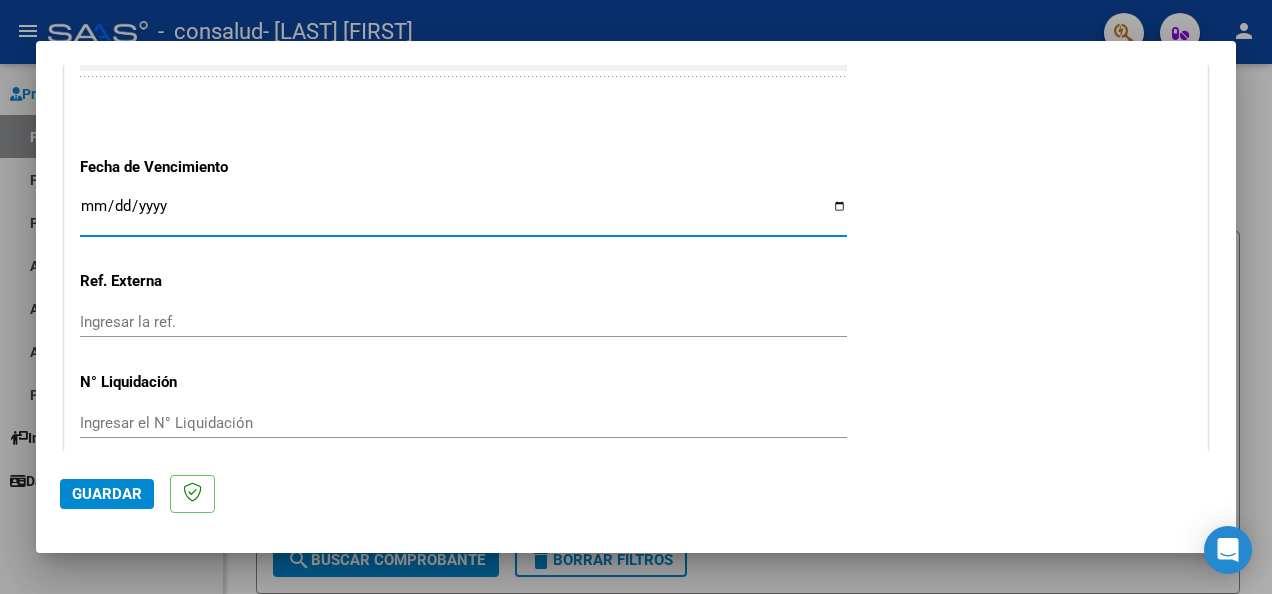 click on "Ingresar la fecha" at bounding box center [463, 214] 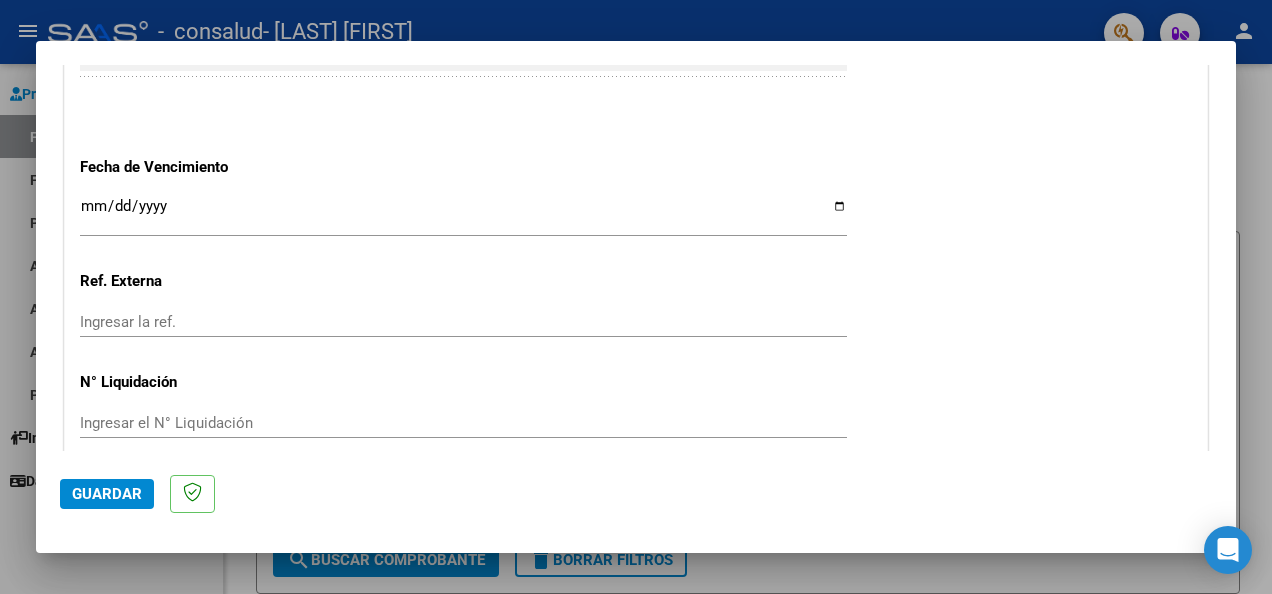 scroll, scrollTop: 1392, scrollLeft: 0, axis: vertical 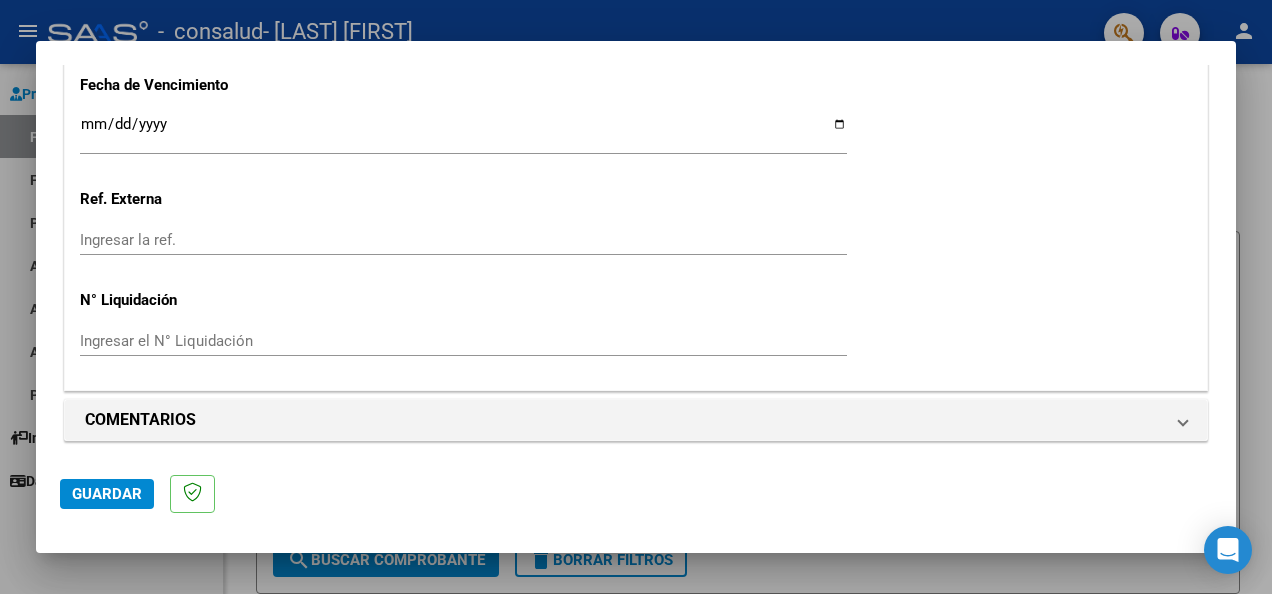 click on "COMENTARIOS Comentarios del Prestador / Gerenciador:" at bounding box center [636, 420] 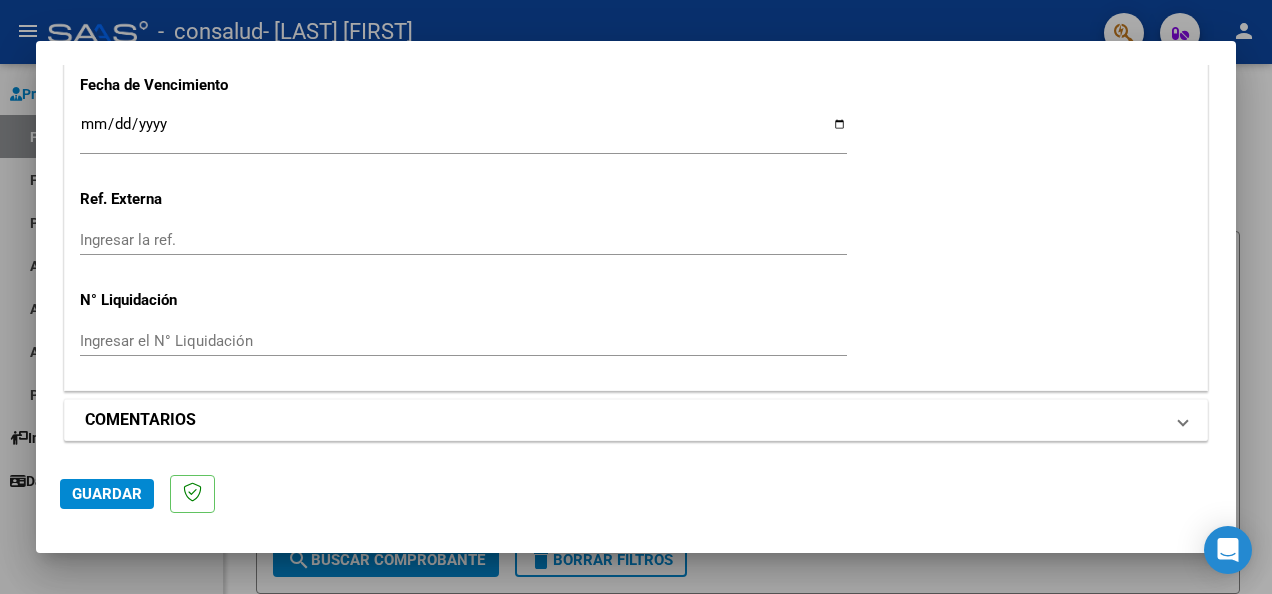 click on "COMENTARIOS" at bounding box center [636, 420] 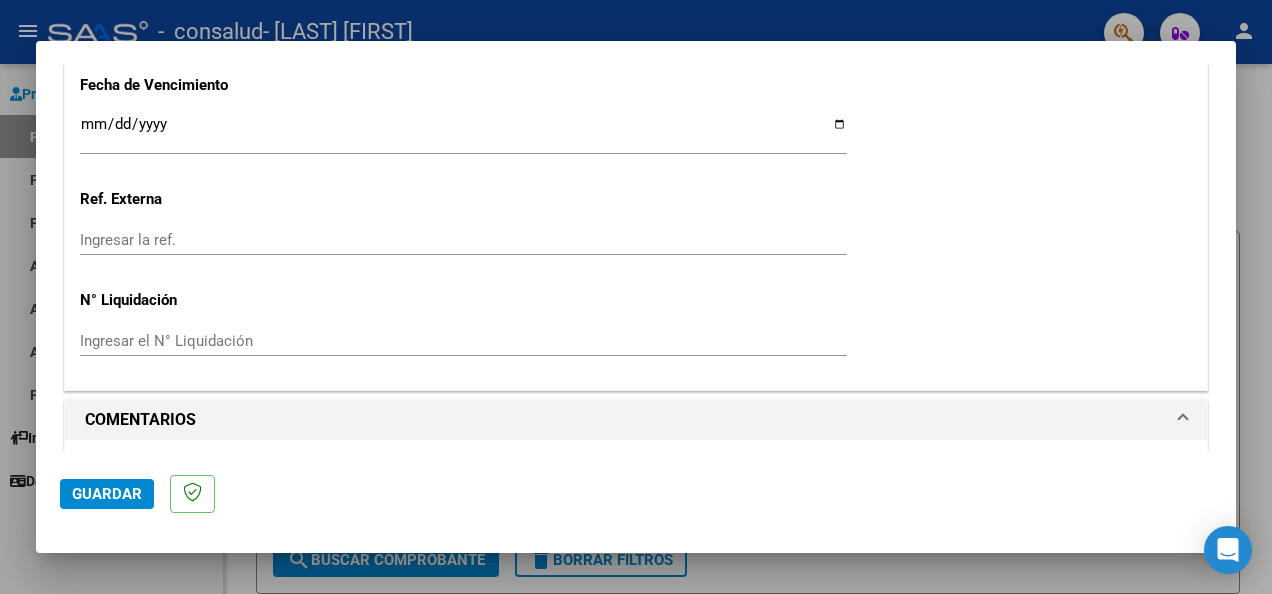 scroll, scrollTop: 1584, scrollLeft: 0, axis: vertical 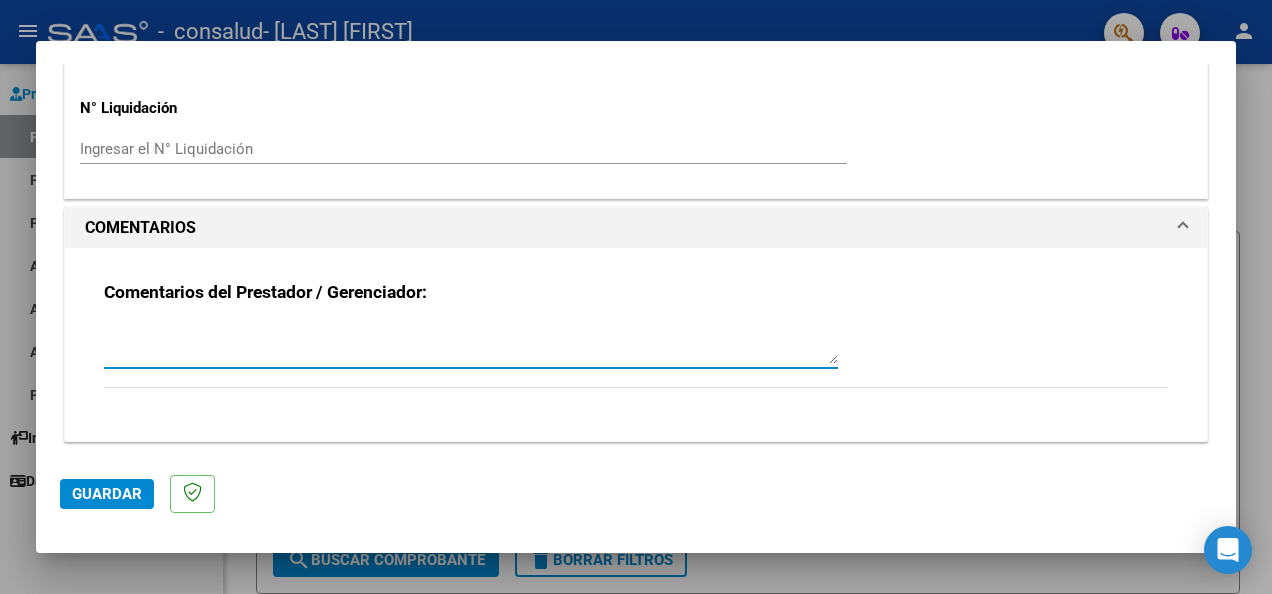 click at bounding box center [471, 344] 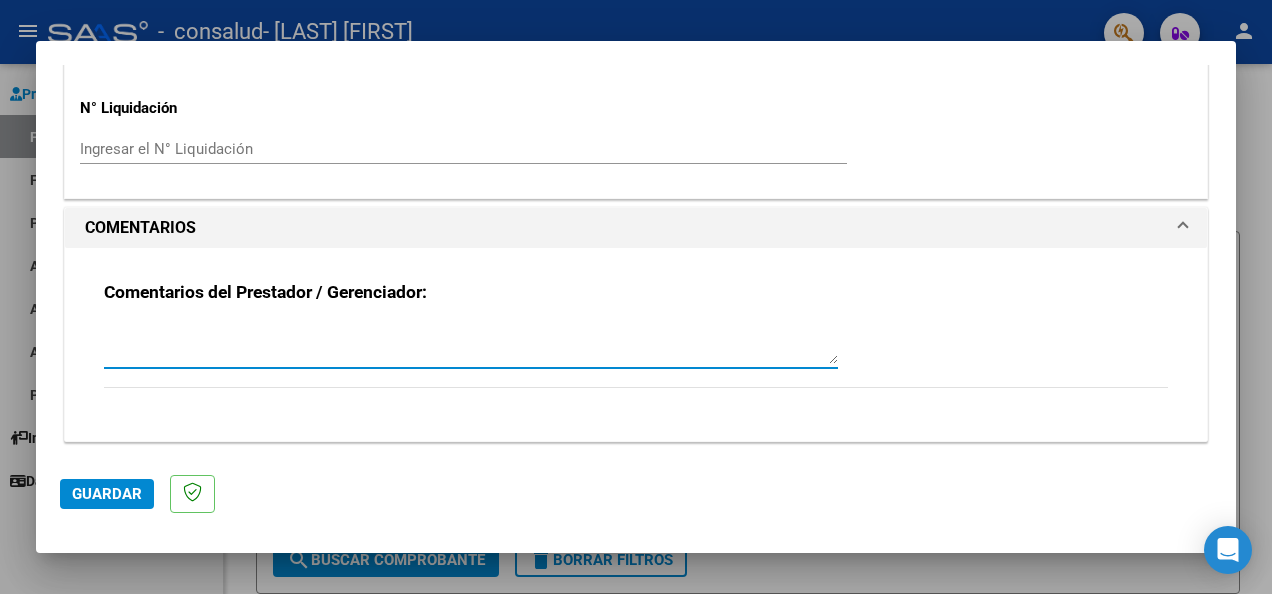 click on "Guardar" 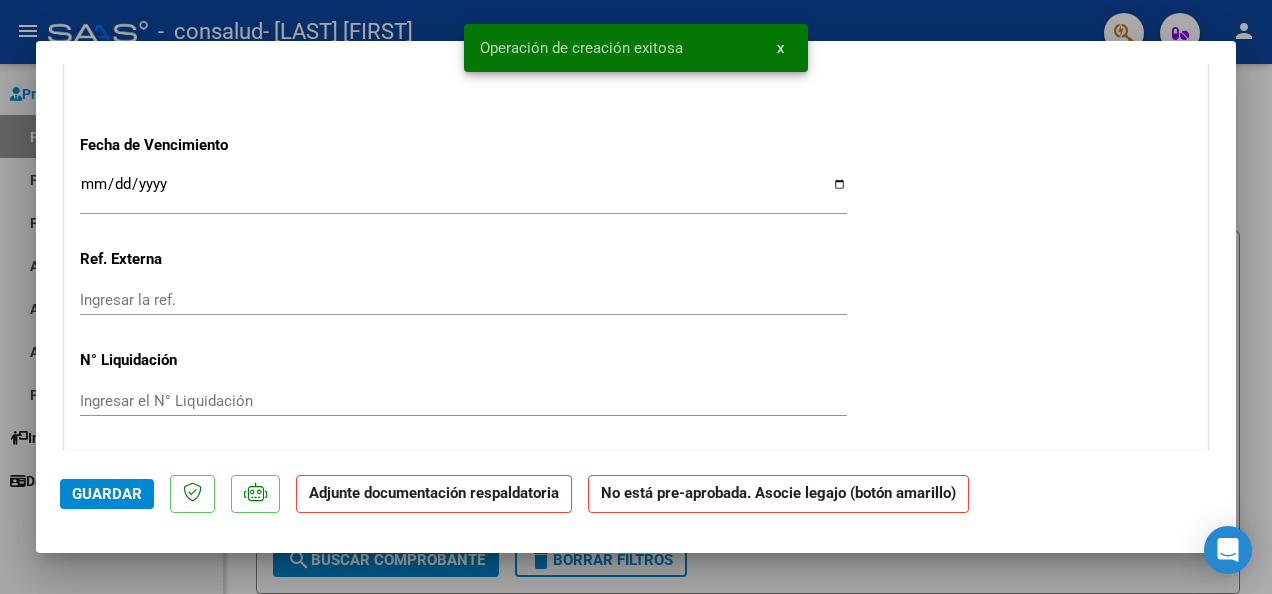 scroll, scrollTop: 1353, scrollLeft: 0, axis: vertical 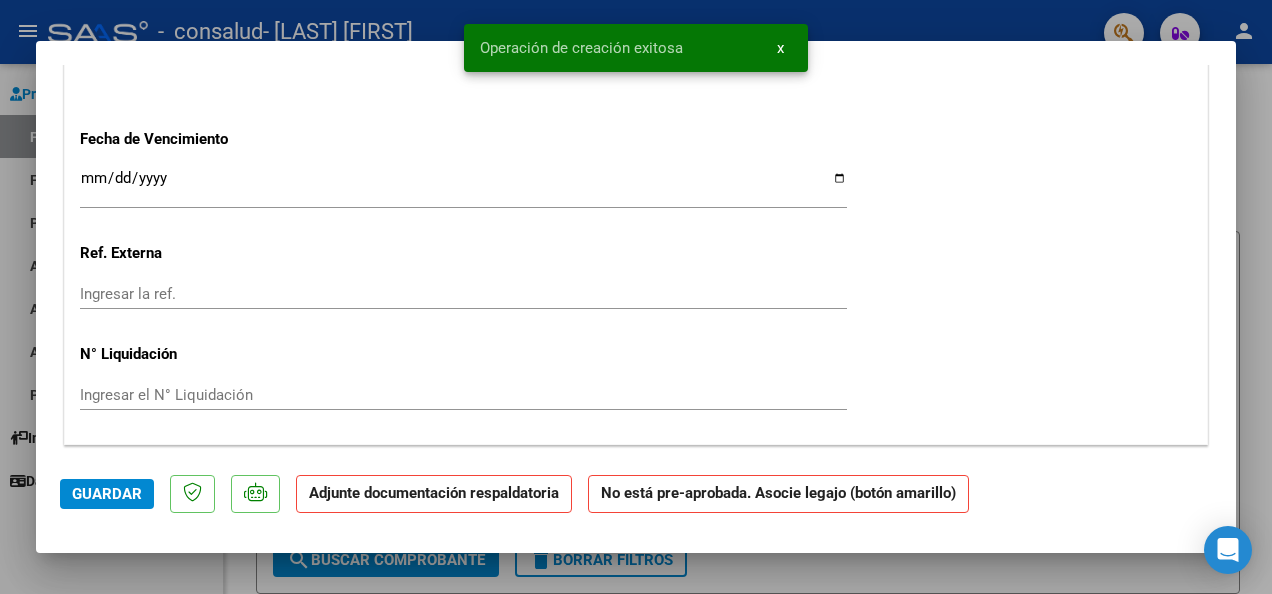 click on "Adjunte documentación respaldatoria" 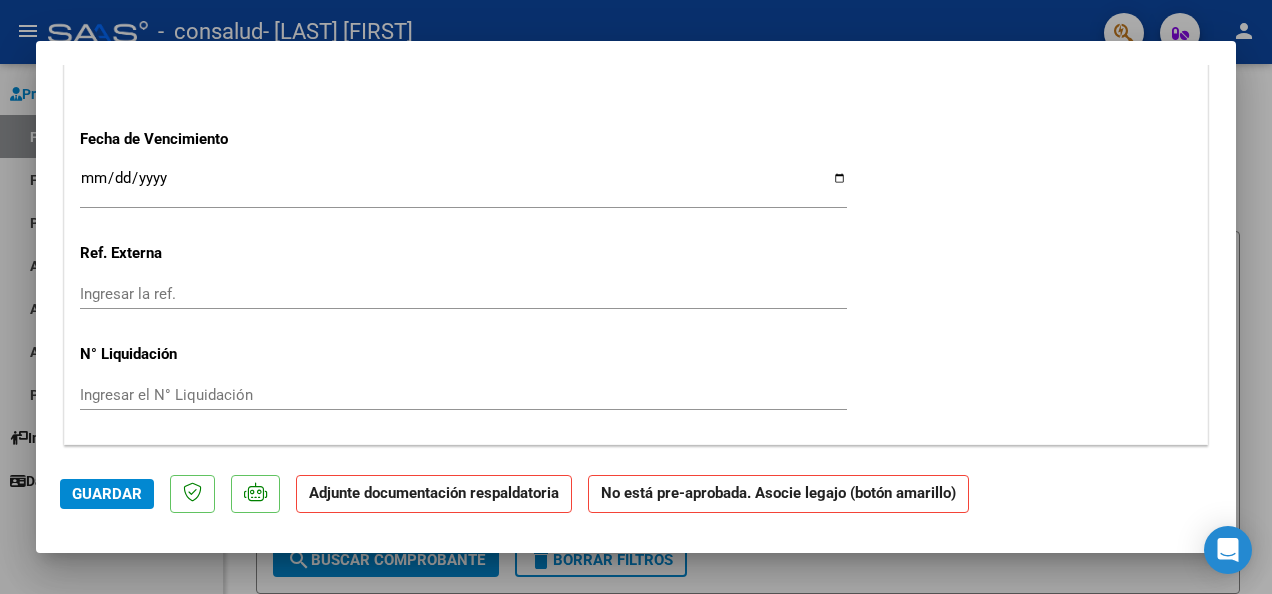 click on "Adjunte documentación respaldatoria" 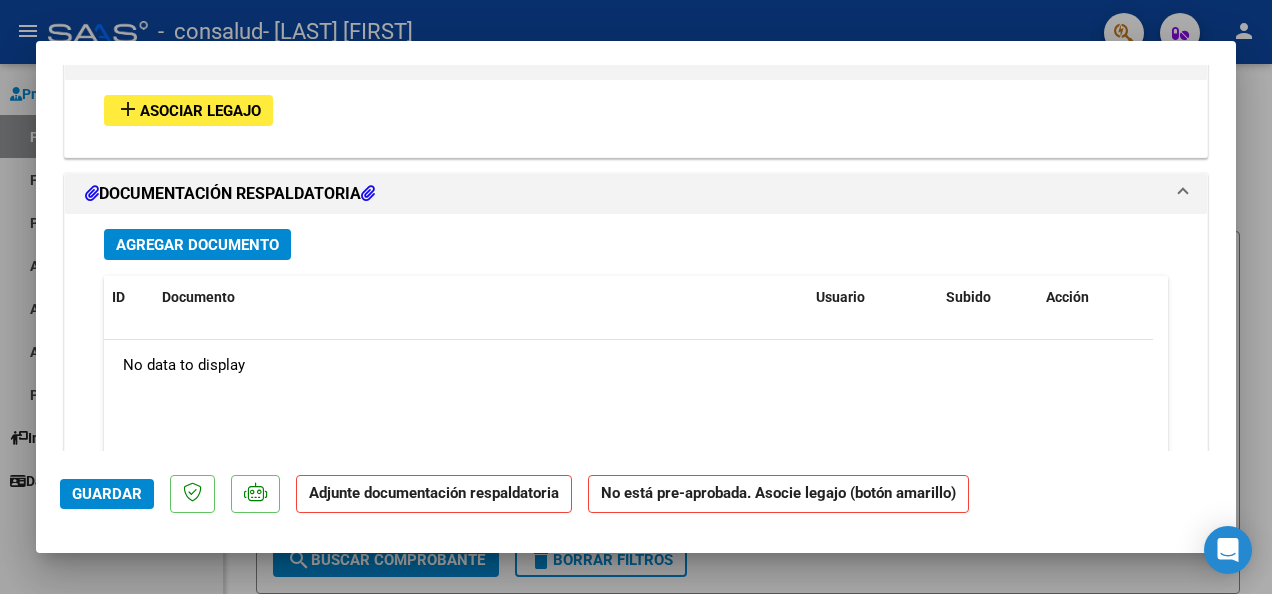 scroll, scrollTop: 1825, scrollLeft: 0, axis: vertical 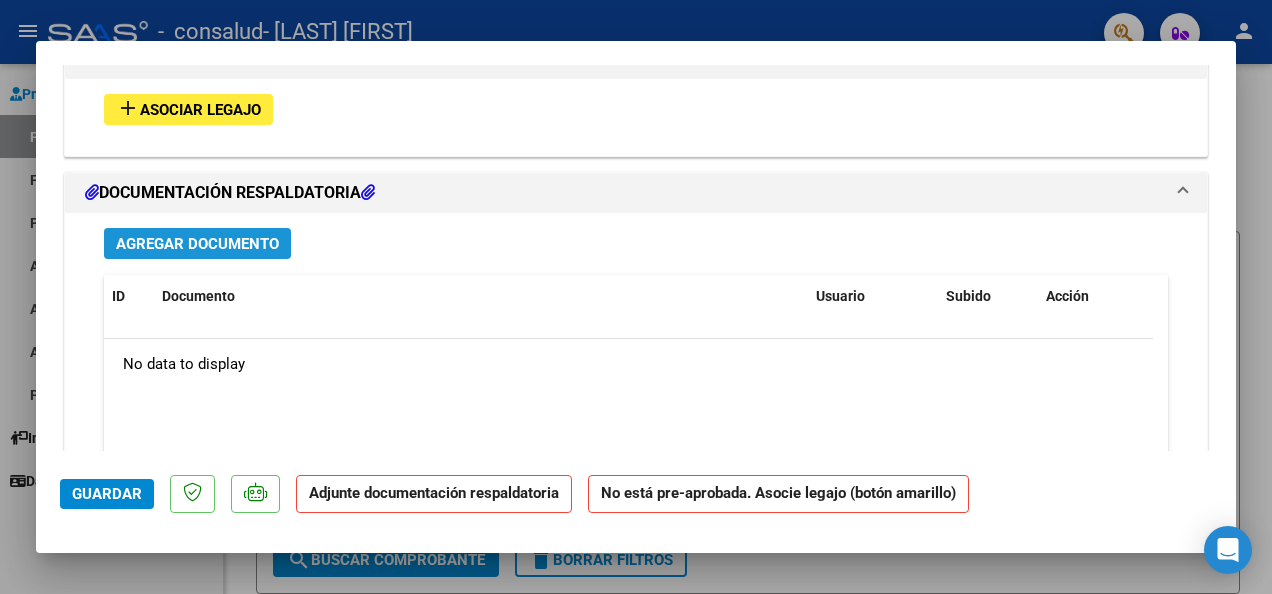 click on "Agregar Documento" at bounding box center (197, 244) 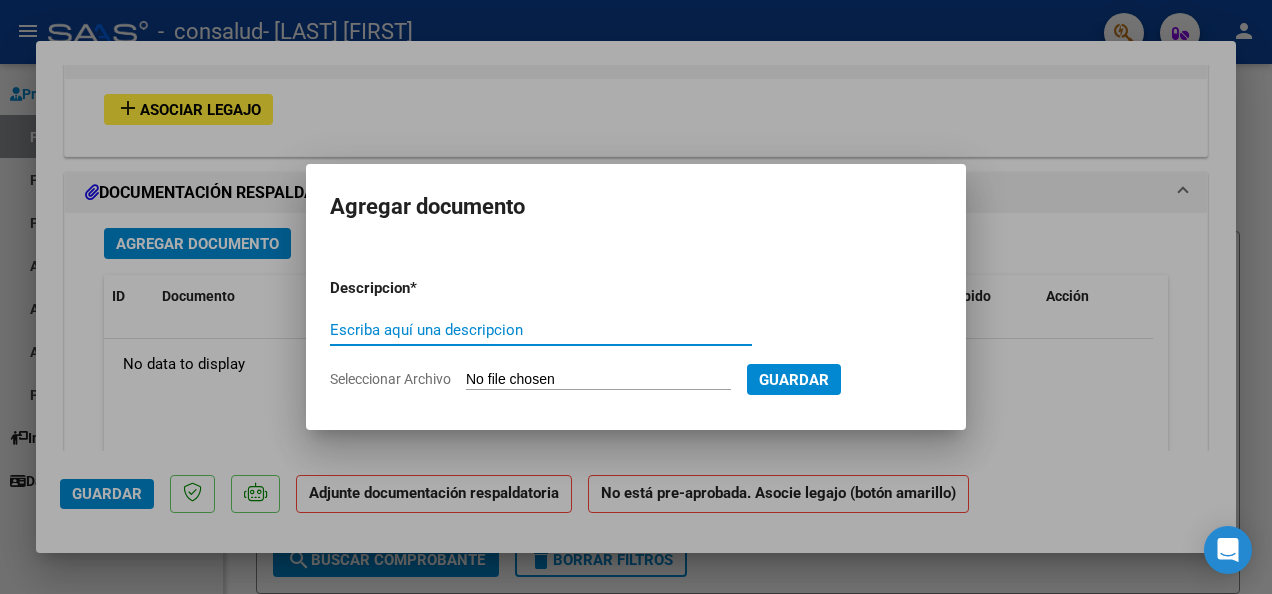 click on "Escriba aquí una descripcion" at bounding box center (541, 330) 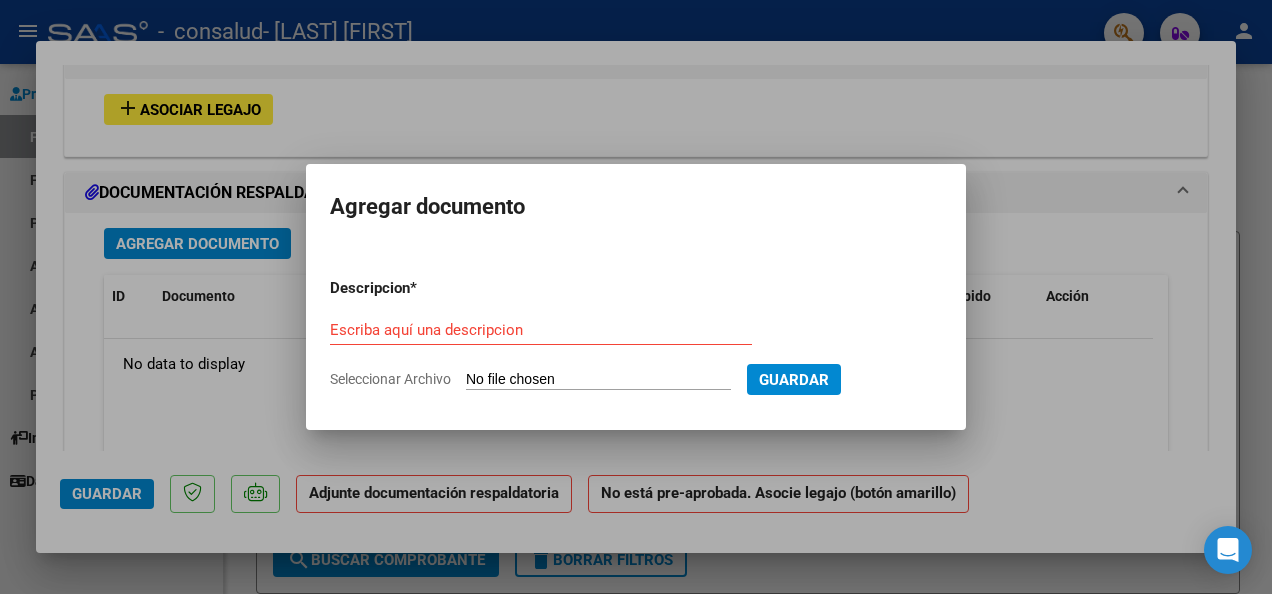 type on "C:\fakepath\planilla Julio [FIRST].pdf" 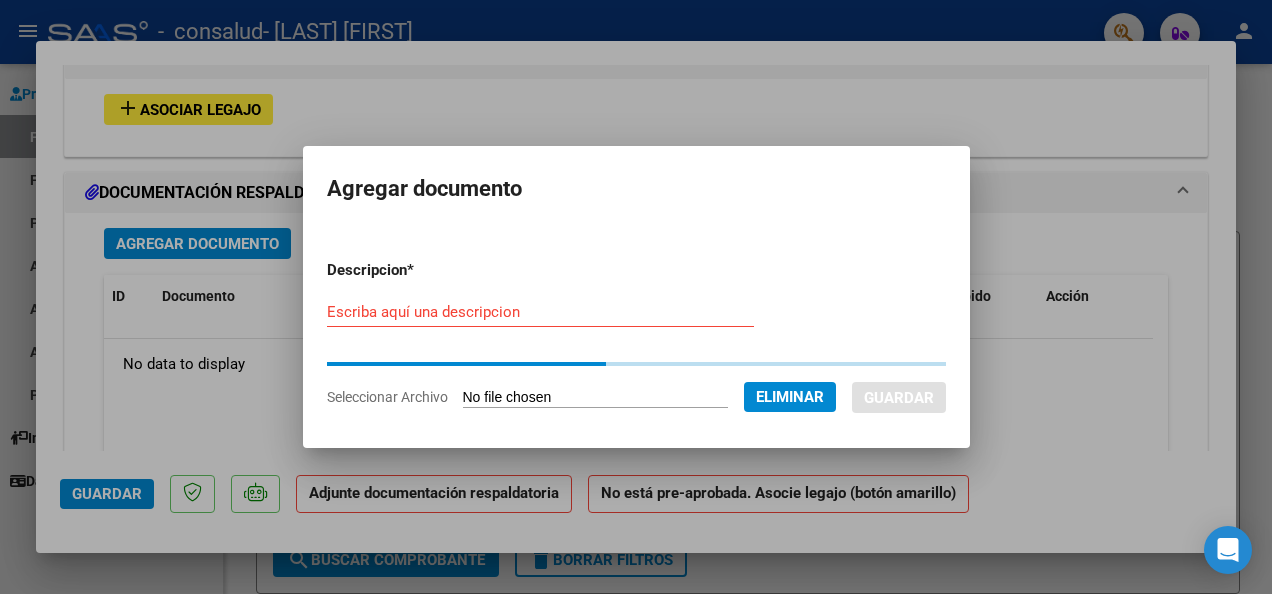 click on "Escriba aquí una descripcion" at bounding box center [540, 312] 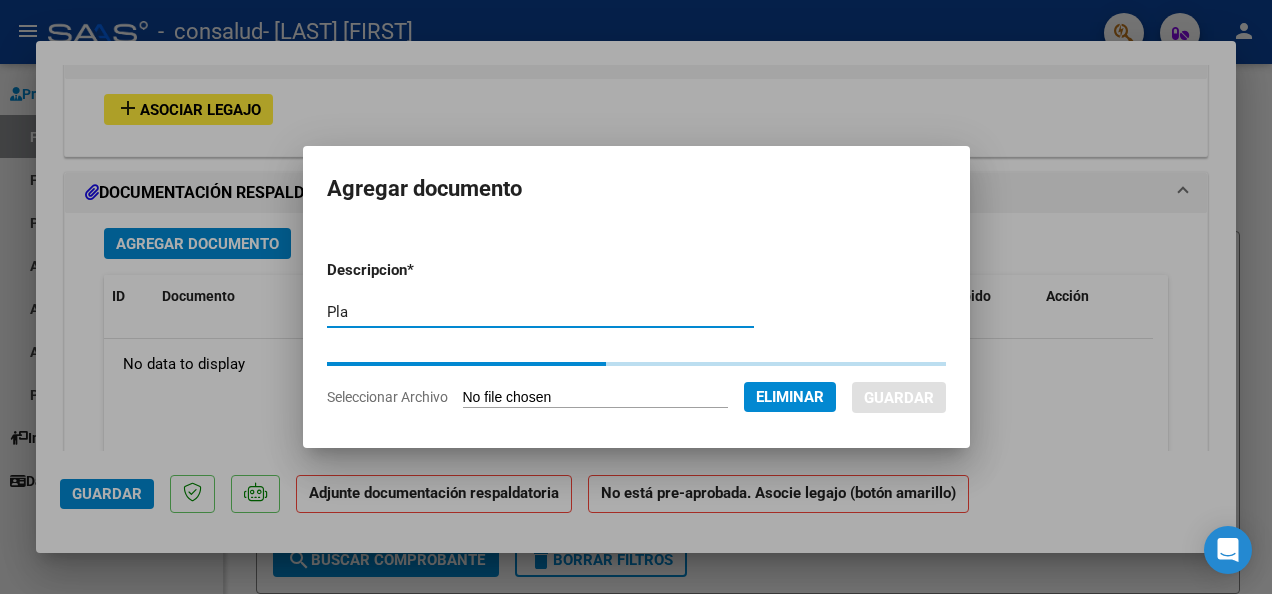 click on "Pla" at bounding box center [540, 312] 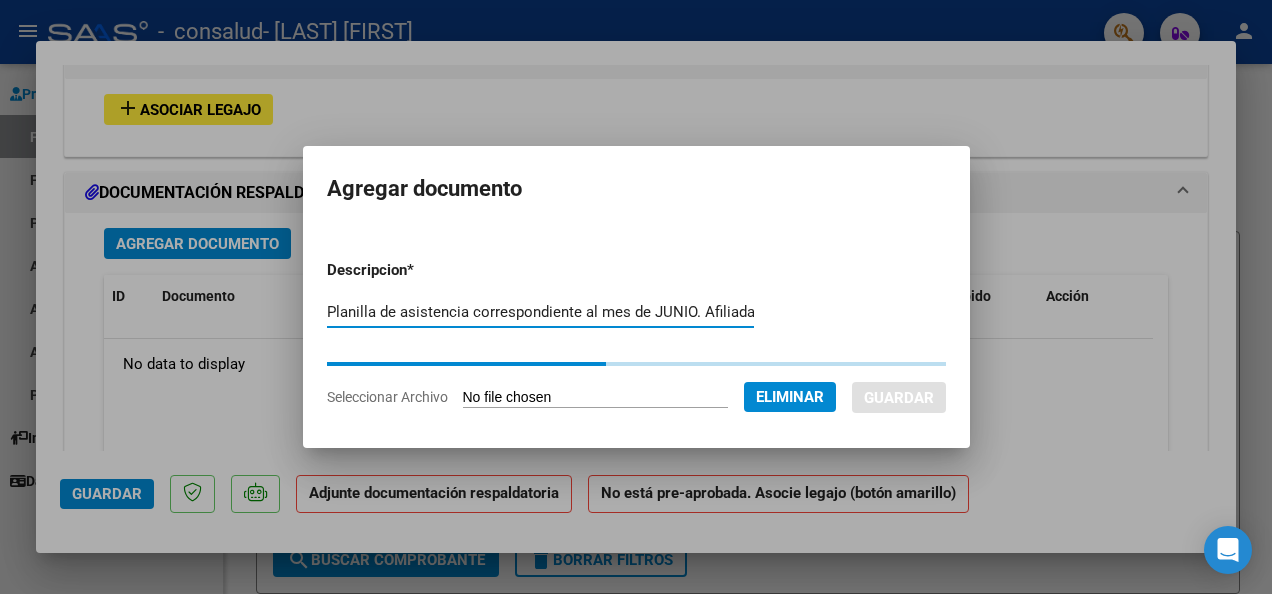 click on "Planilla de asistencia correspondiente al mes de JUNIO. Afiliada [FIRST] [LAST]" at bounding box center (540, 312) 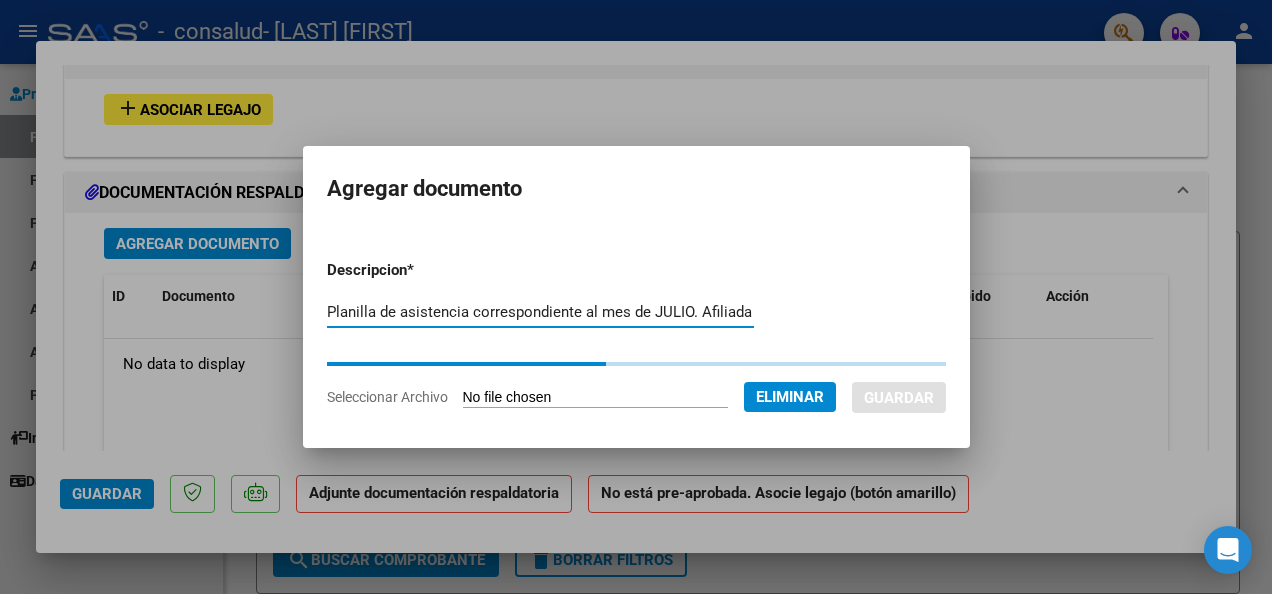 type on "Planilla de asistencia correspondiente al mes de JULIO. Afiliada [FIRST] [LAST]" 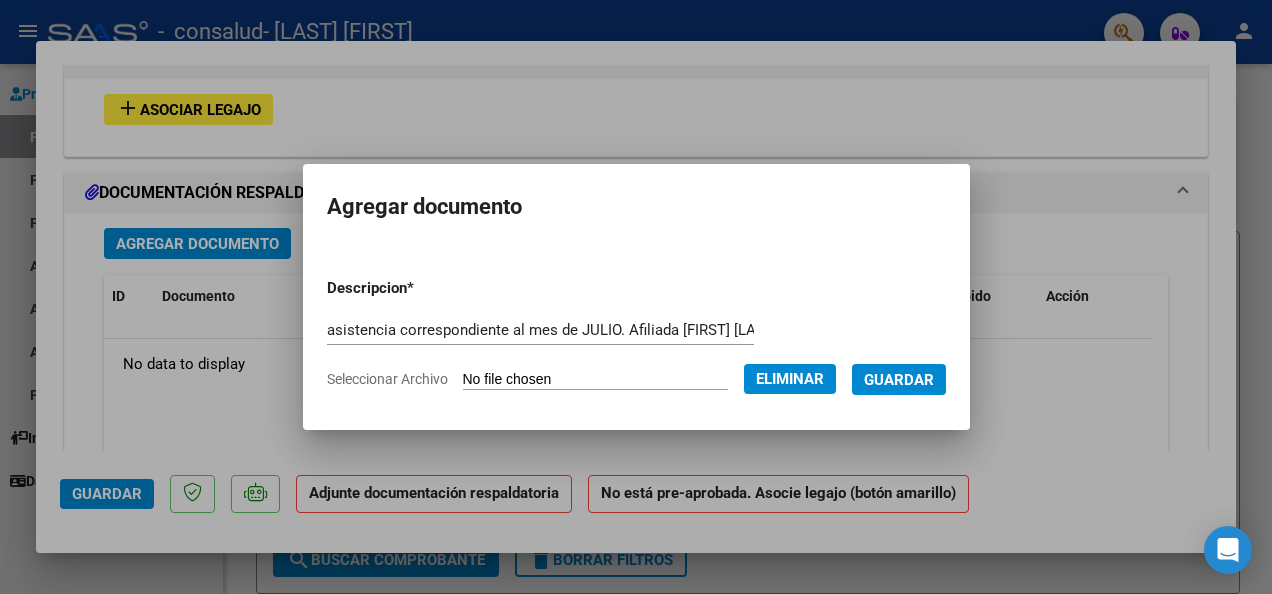 click on "Guardar" at bounding box center (899, 380) 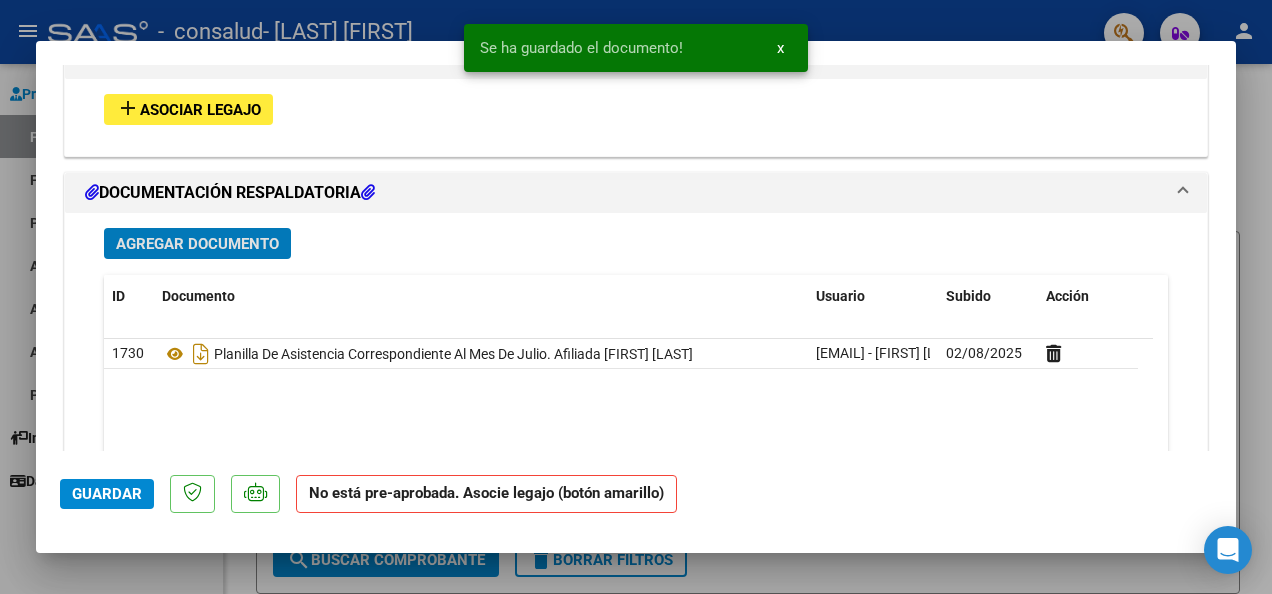 click on "Guardar" 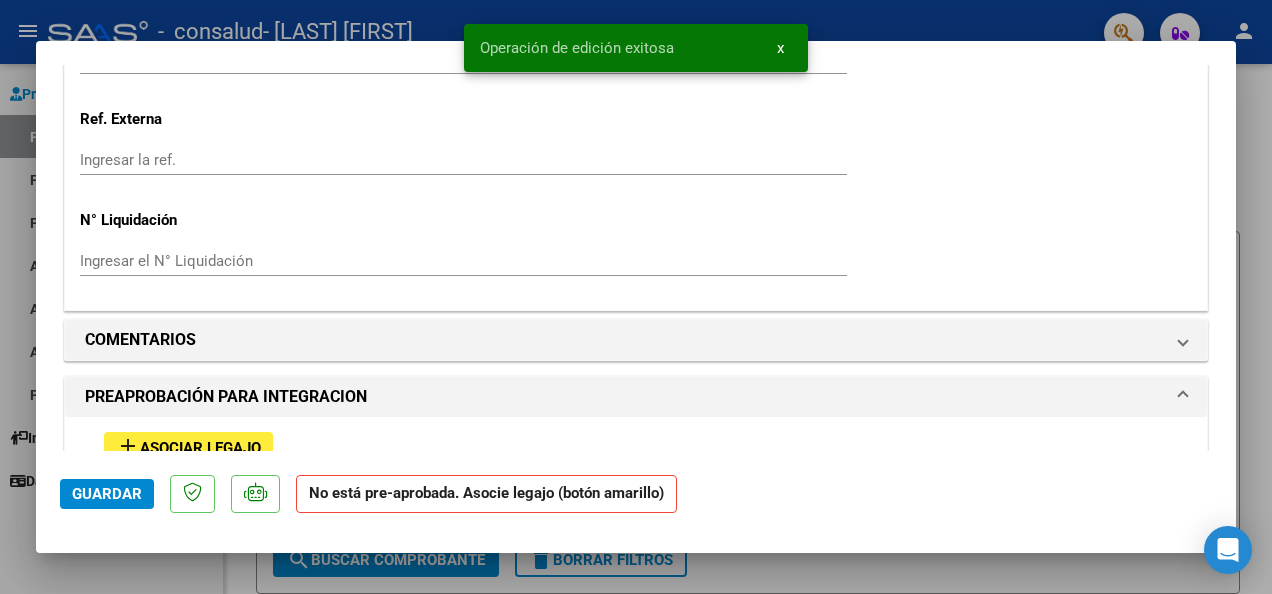 click at bounding box center (636, 297) 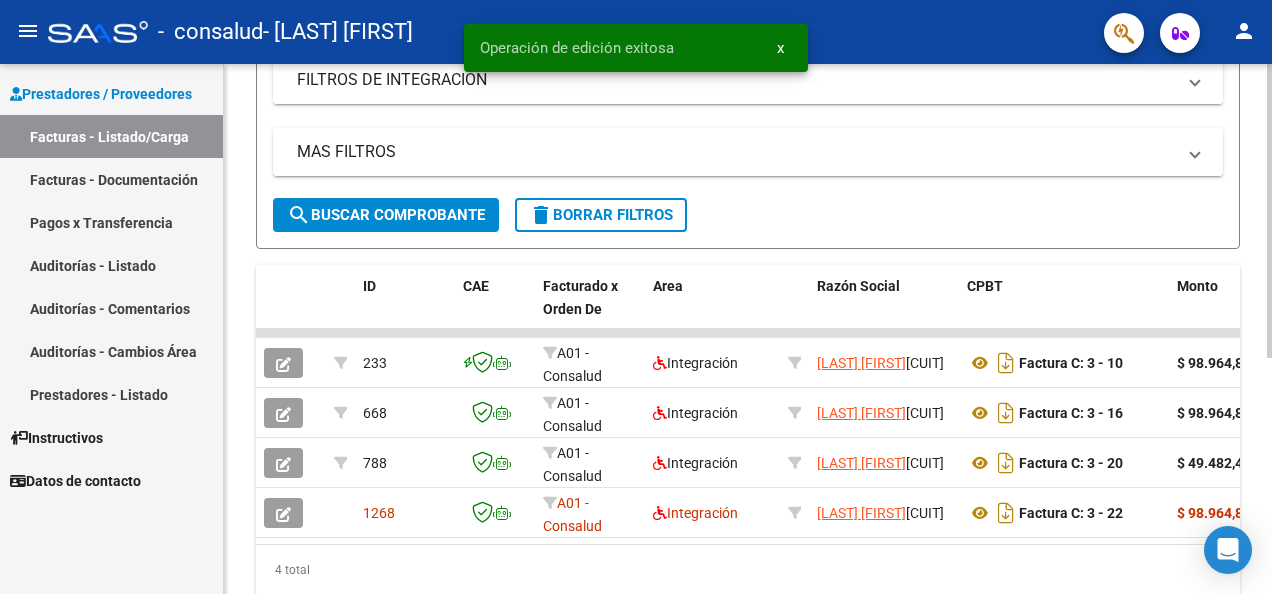 scroll, scrollTop: 357, scrollLeft: 0, axis: vertical 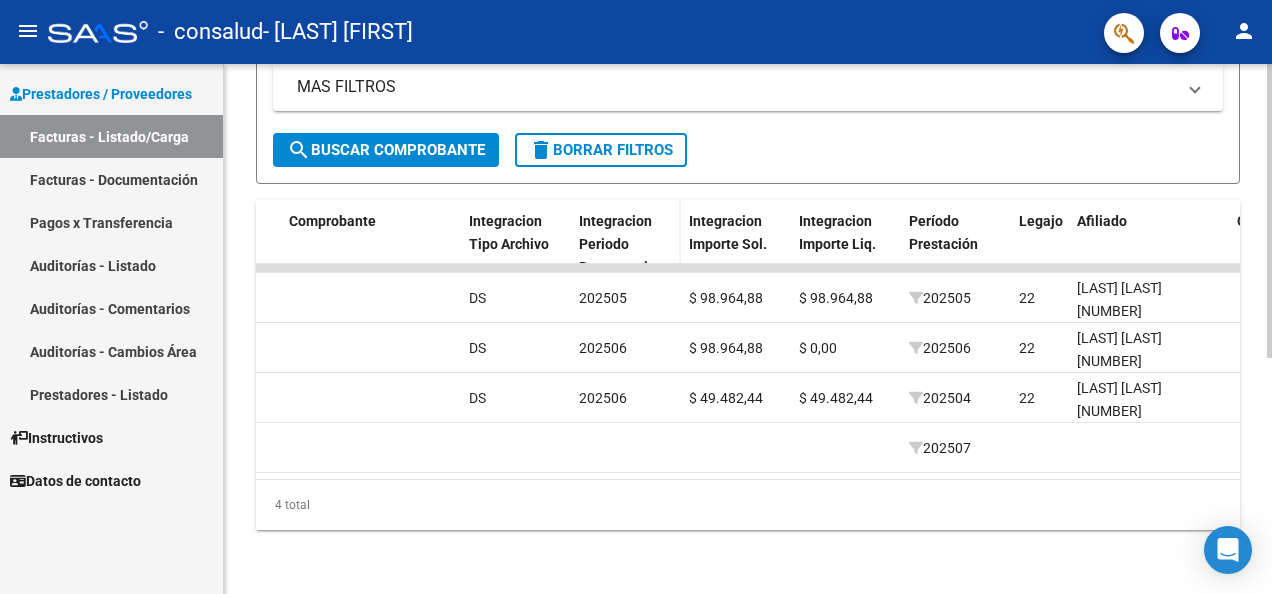 click on "Integracion Periodo Presentacion" 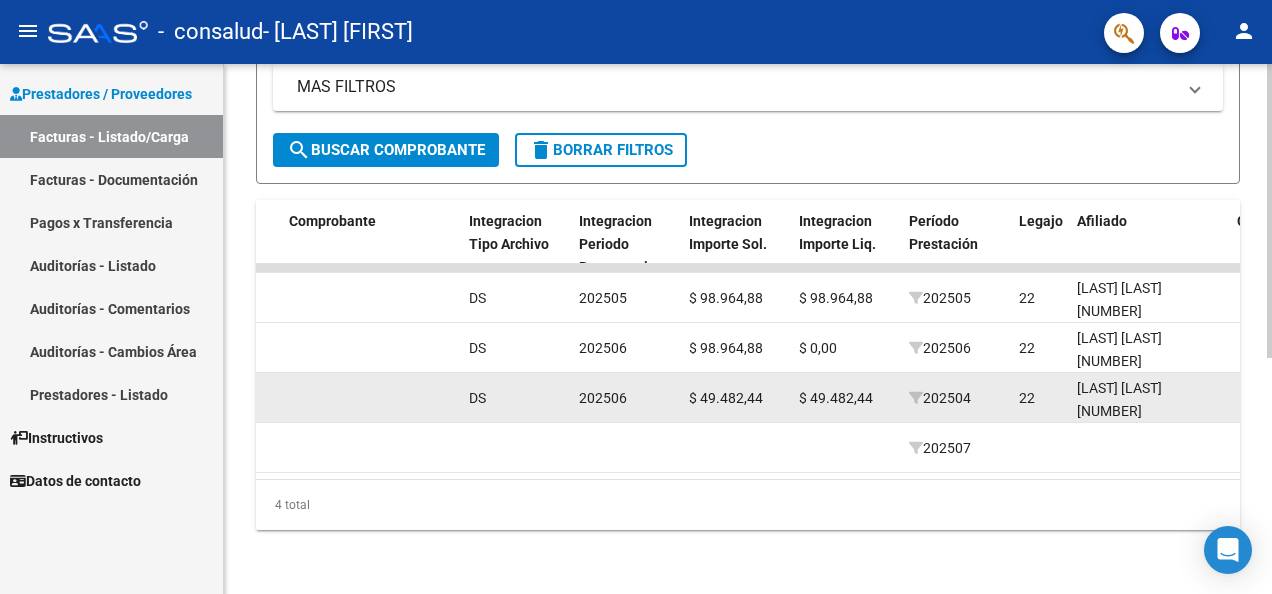 click on "202506" 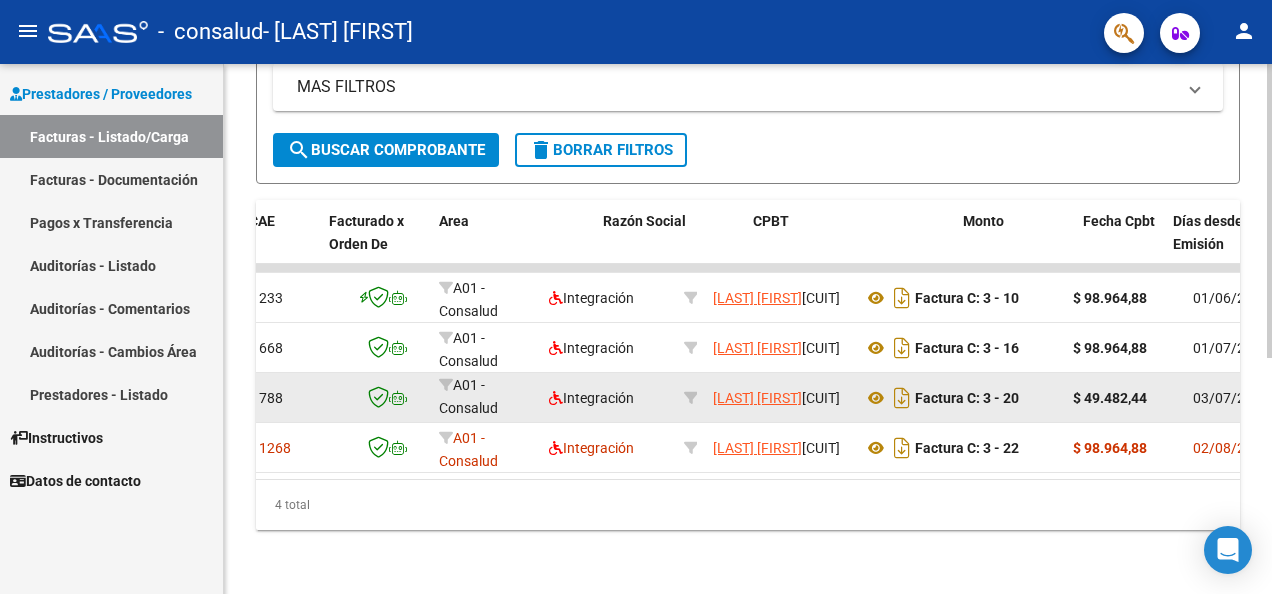scroll, scrollTop: 0, scrollLeft: 0, axis: both 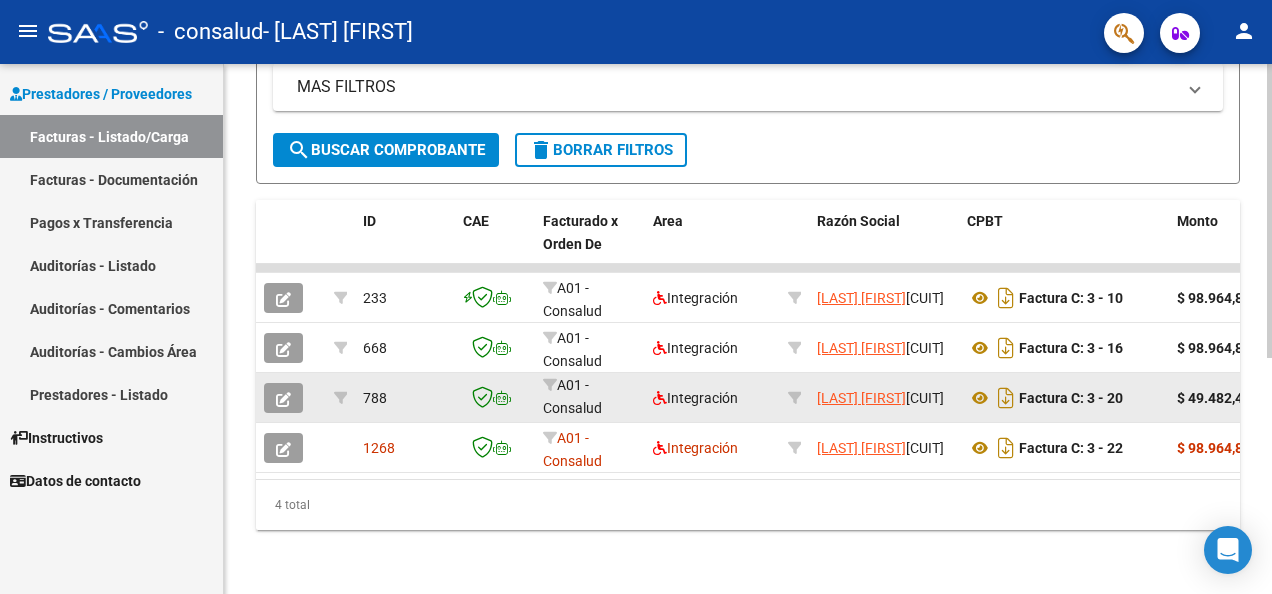 click 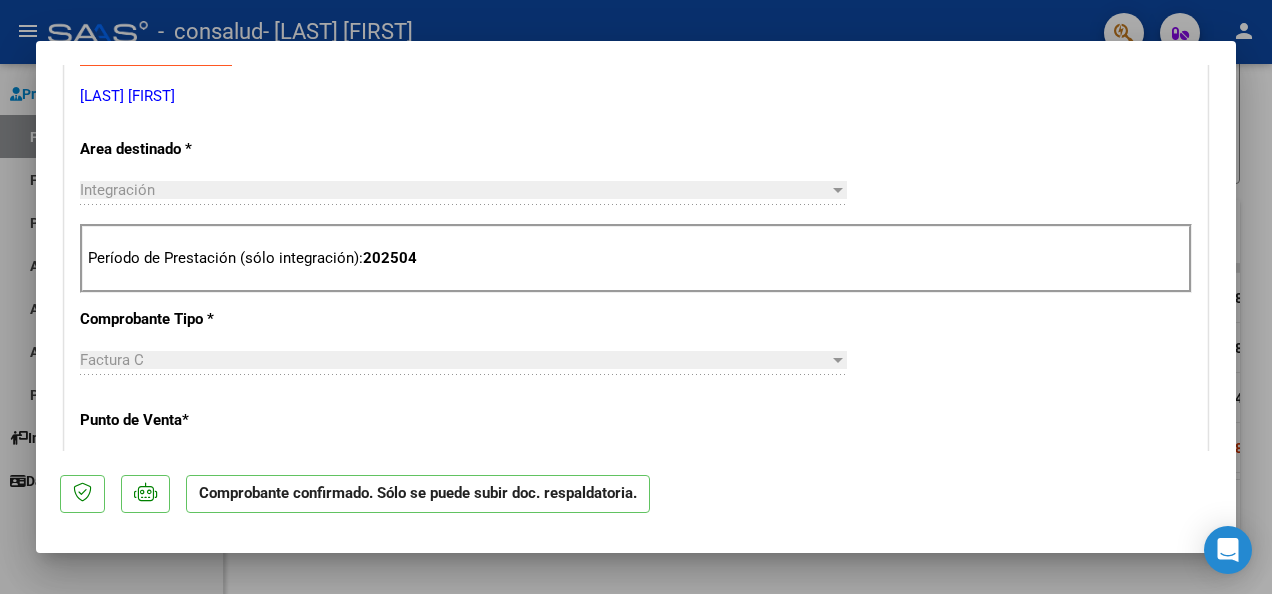 scroll, scrollTop: 642, scrollLeft: 0, axis: vertical 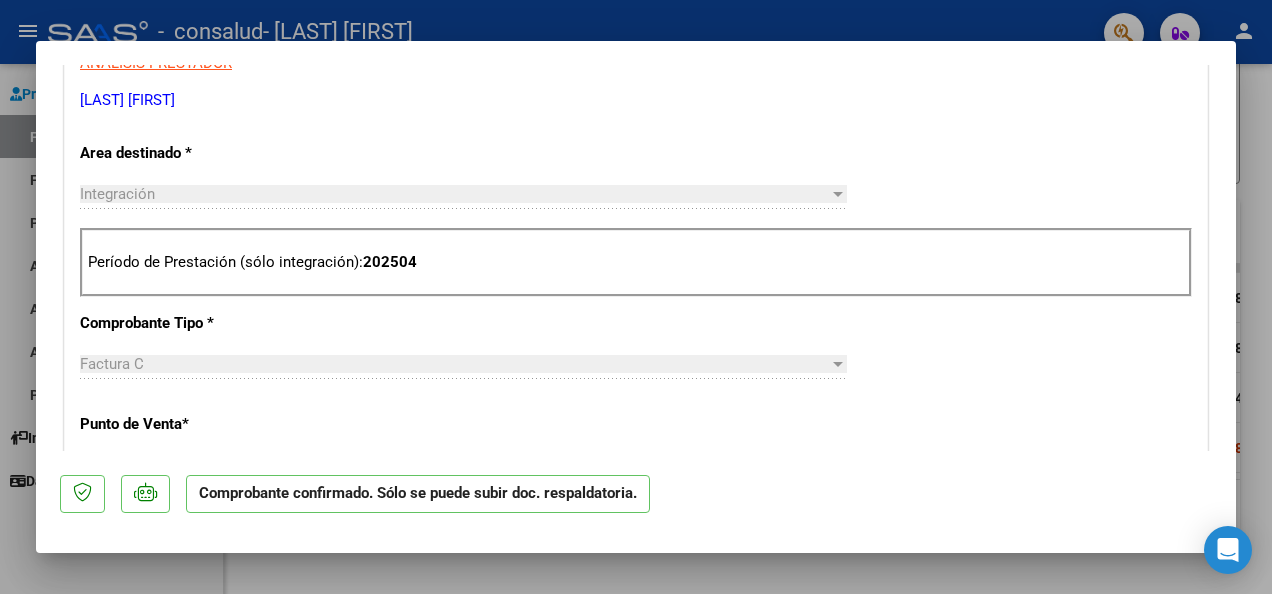 click on "202504" at bounding box center (390, 262) 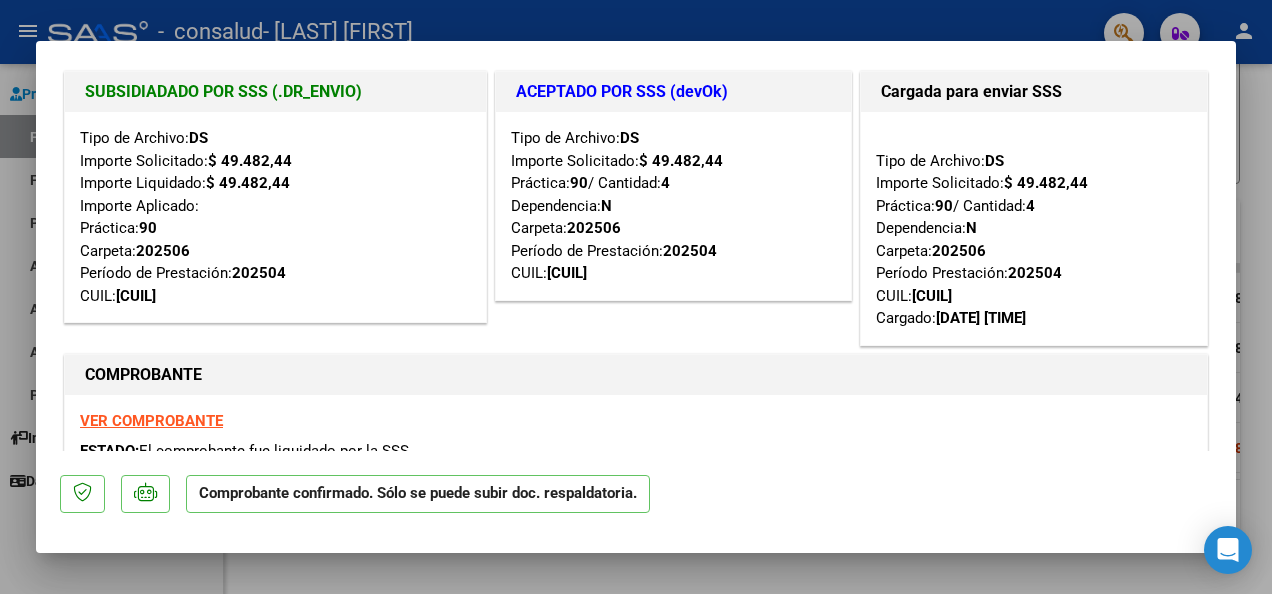 scroll, scrollTop: 0, scrollLeft: 0, axis: both 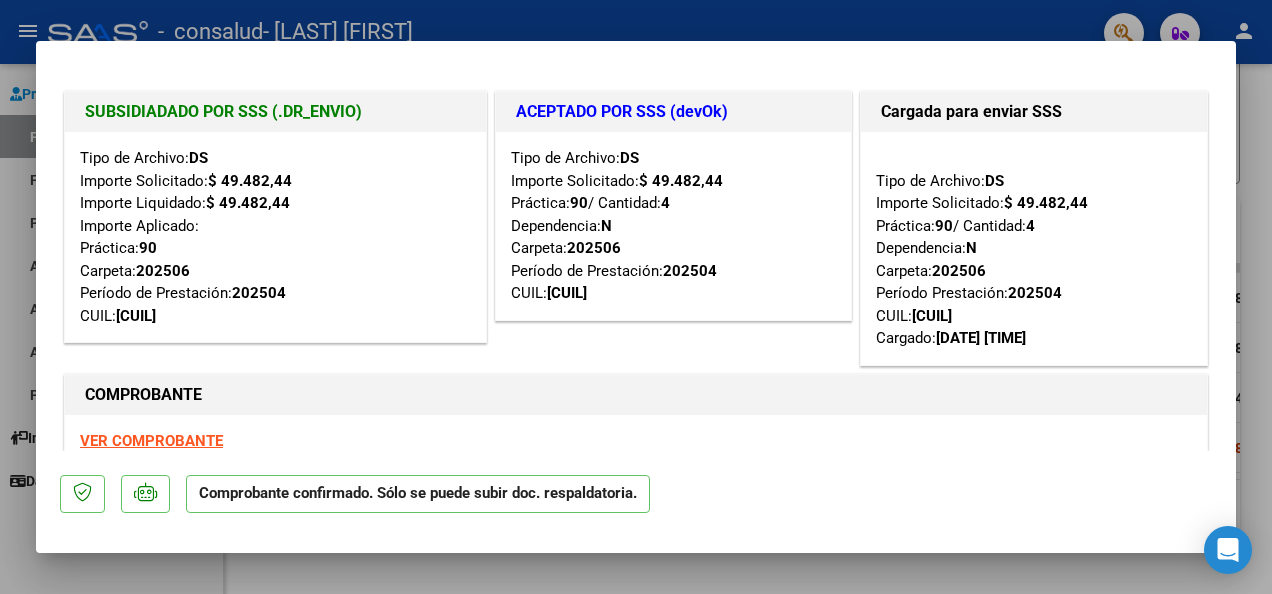 click on "ACEPTADO POR SSS (devOk) Tipo de Archivo: DS Importe Solicitado: $ 49.482,44 Práctica: 90 / Cantidad: 4 Dependencia: N Carpeta: 202506 Período de Prestación: 202504 CUIL: [CUIL]" at bounding box center [674, 228] 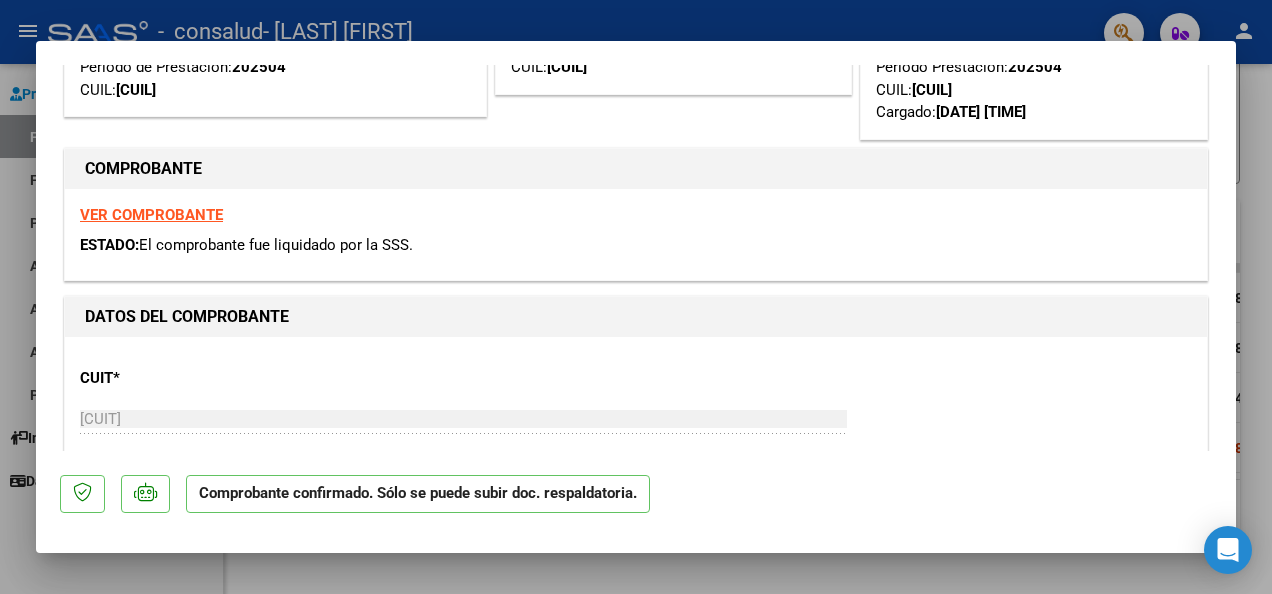 scroll, scrollTop: 310, scrollLeft: 0, axis: vertical 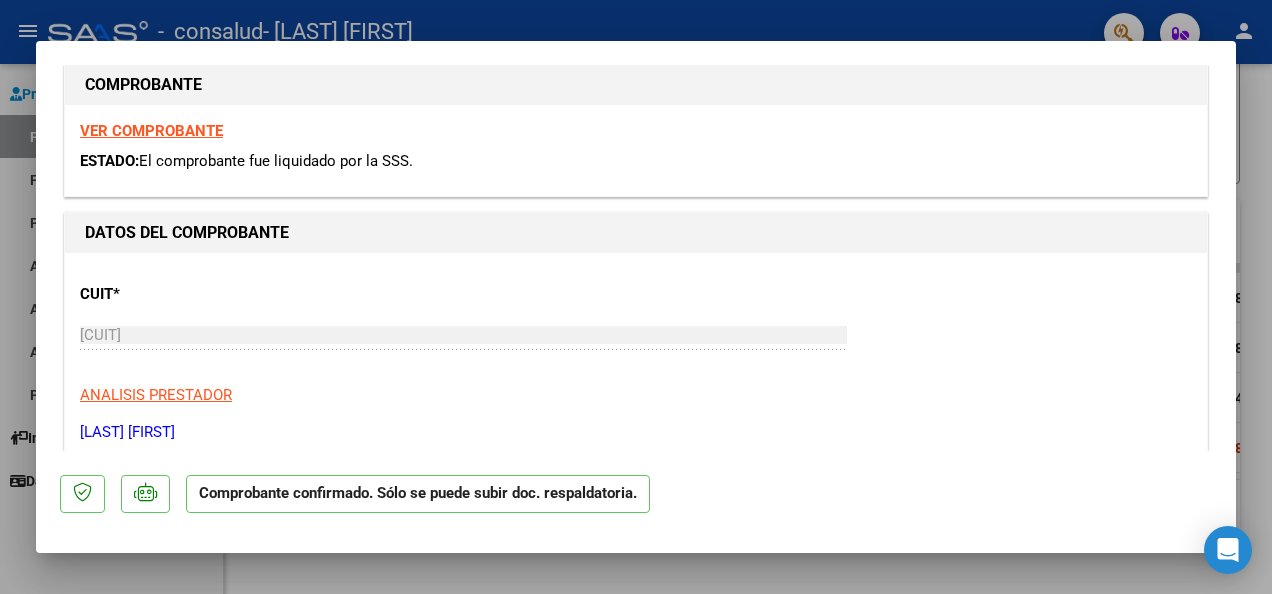 click at bounding box center (636, 297) 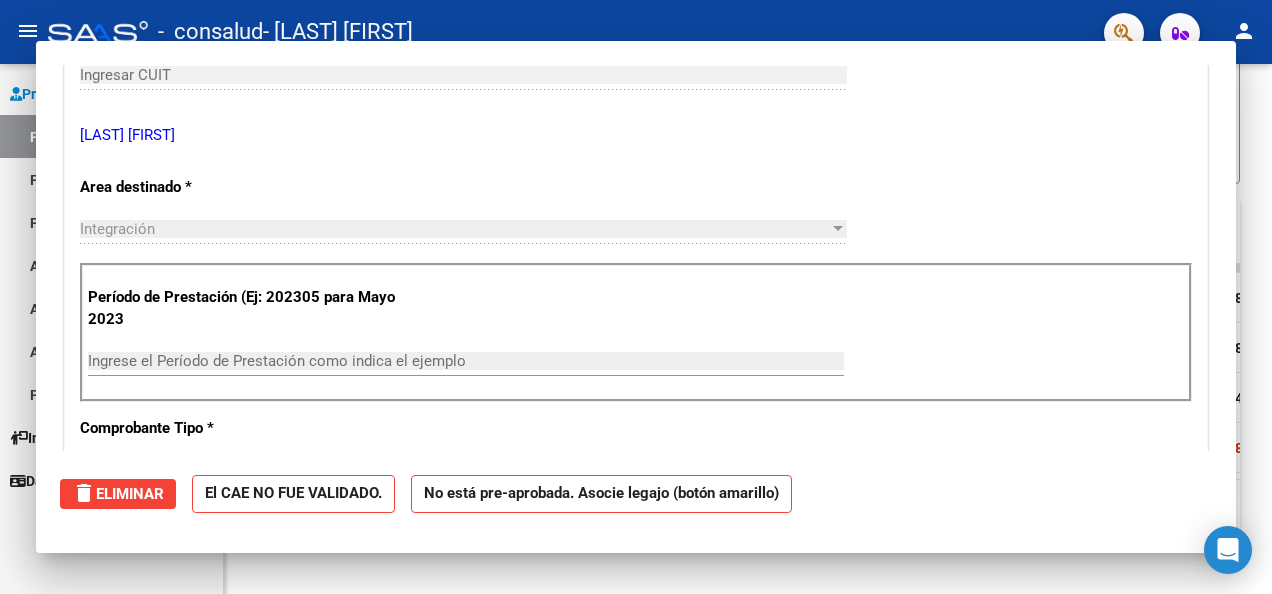scroll, scrollTop: 0, scrollLeft: 0, axis: both 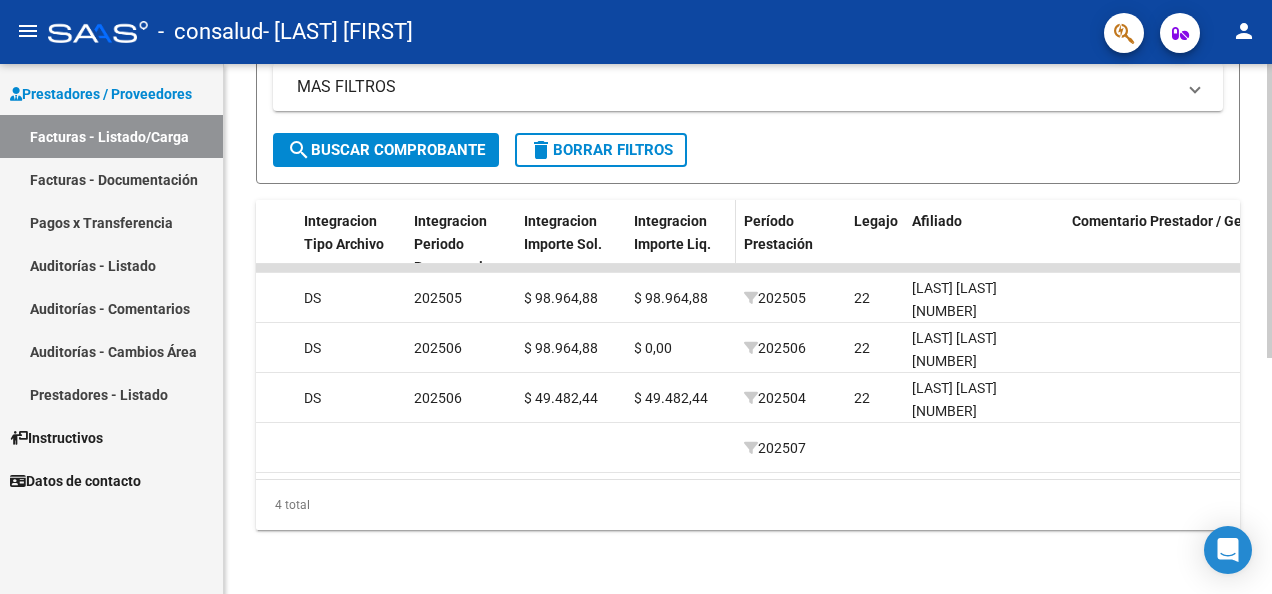 click on "Integracion Importe Liq." 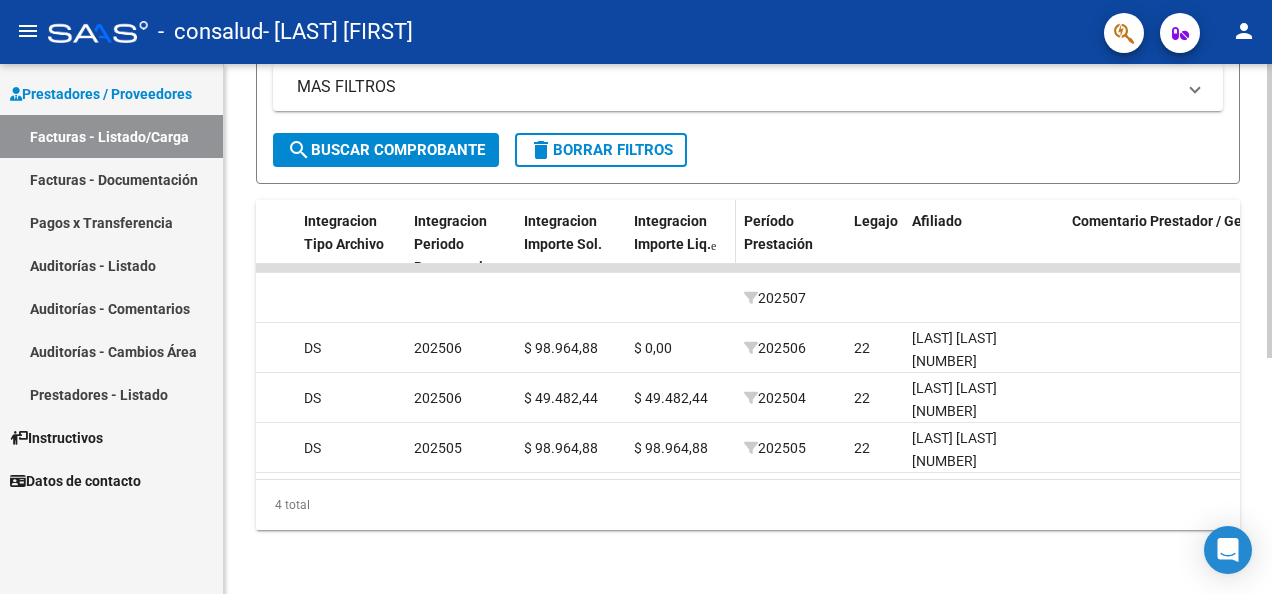 click on "Integracion Importe Liq." 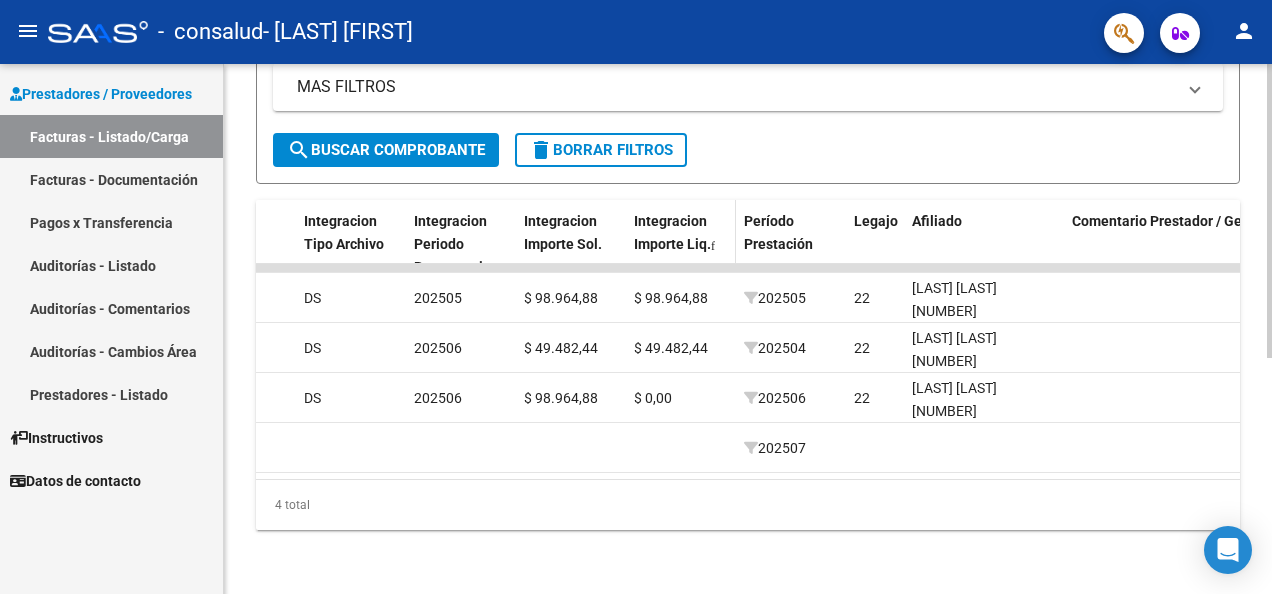 click on "Integracion Importe Liq." 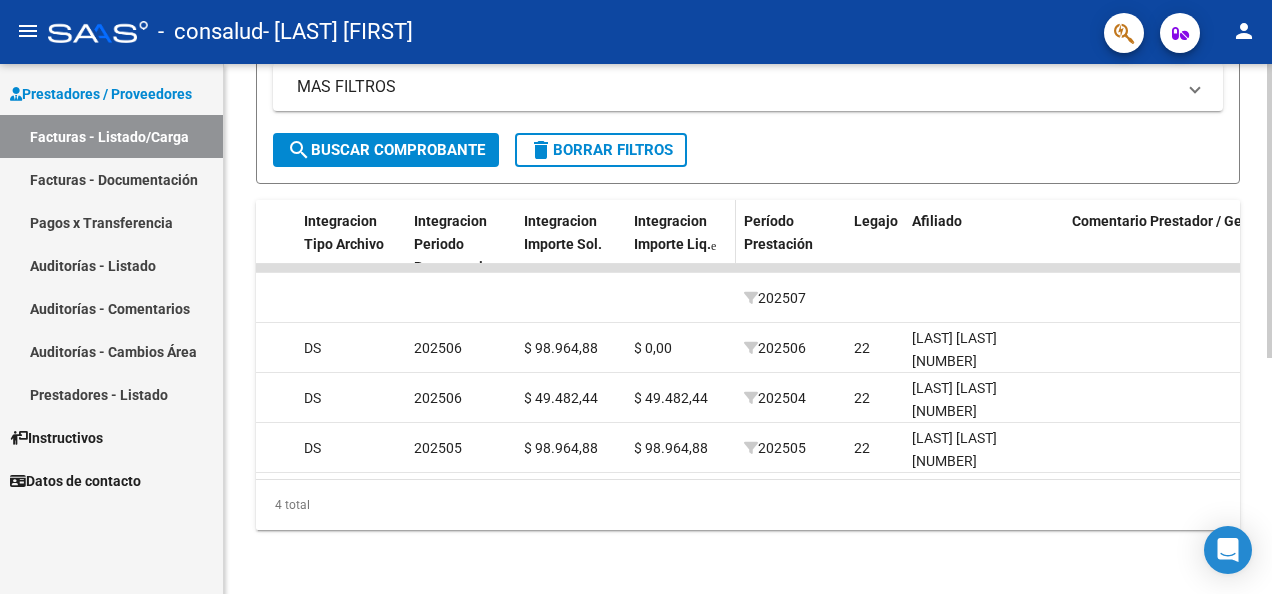 click on "Integracion Importe Liq." 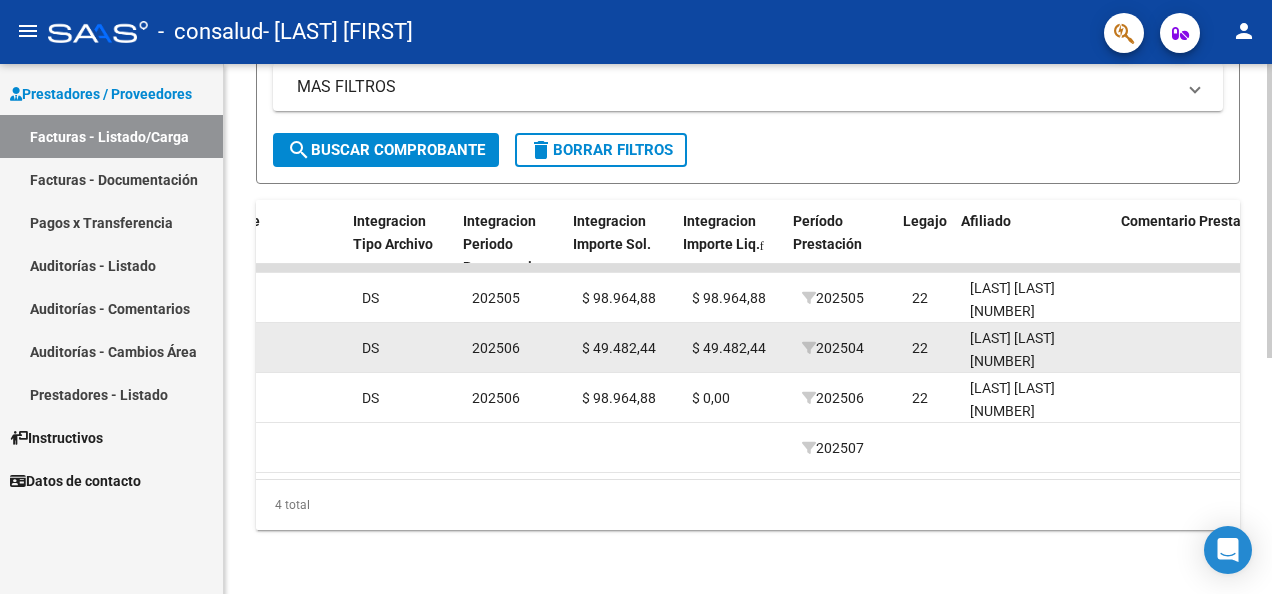 scroll, scrollTop: 0, scrollLeft: 2071, axis: horizontal 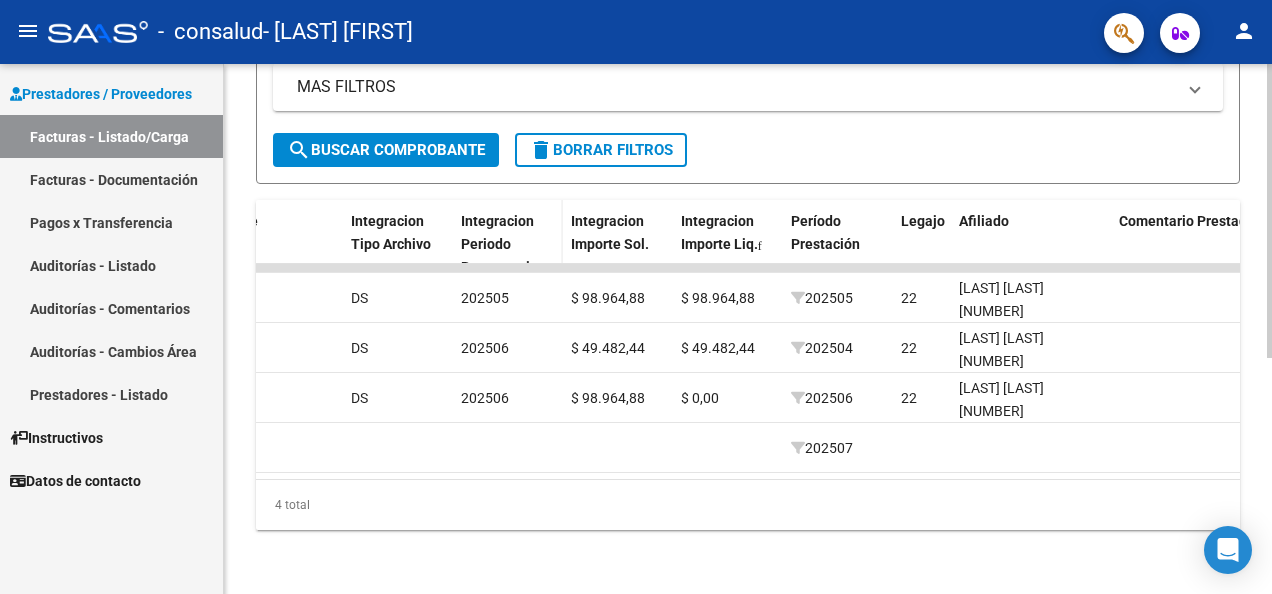 click on "Integracion Periodo Presentacion" 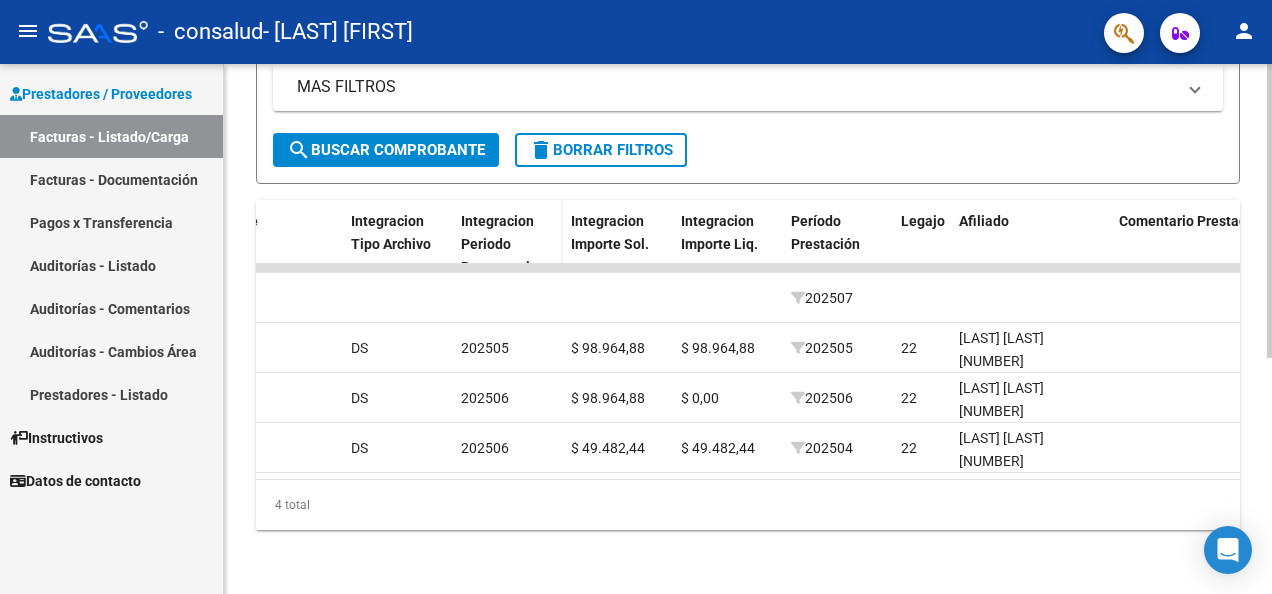 click on "Integracion Periodo Presentacion" 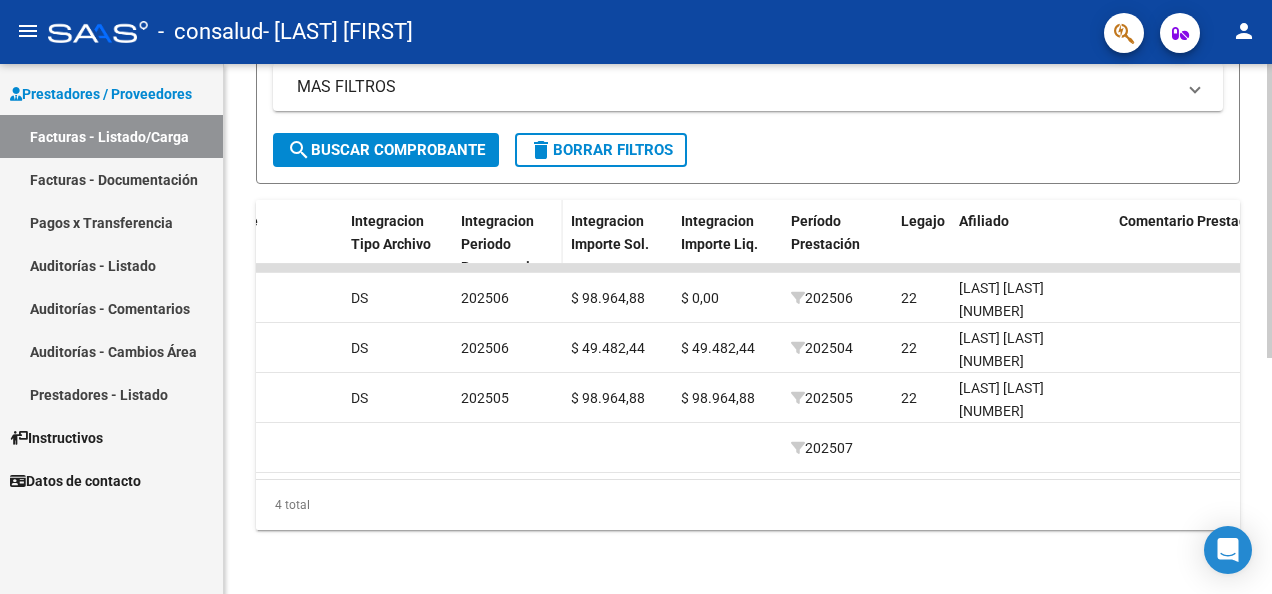 click on "Integracion Periodo Presentacion" 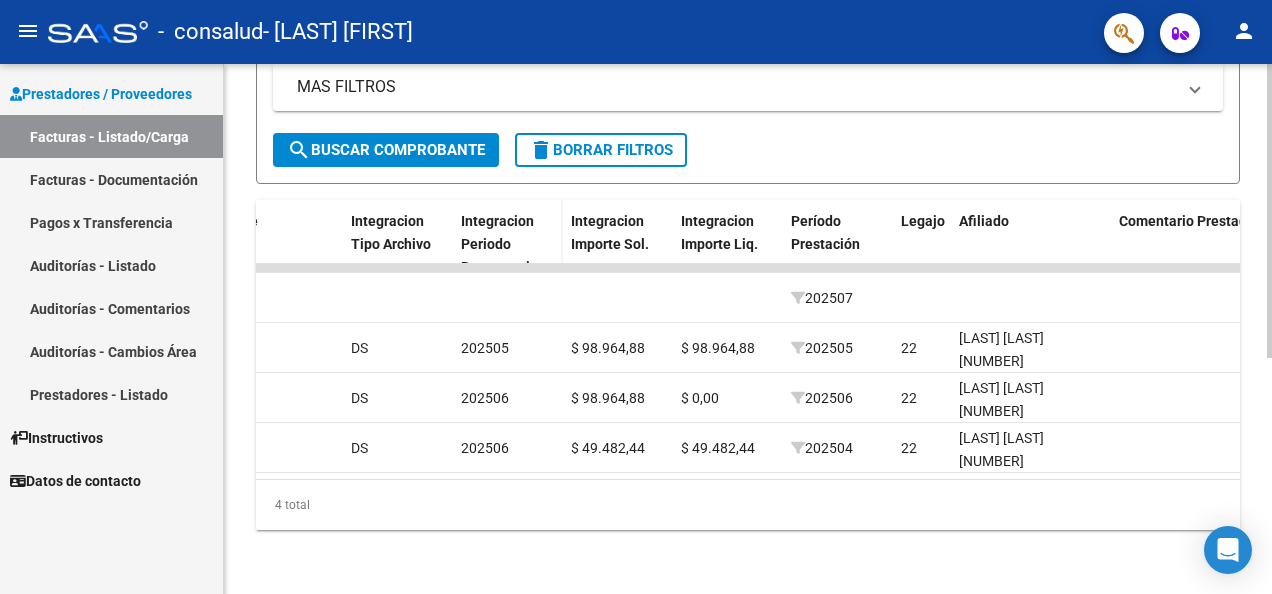 click on "Integracion Periodo Presentacion" 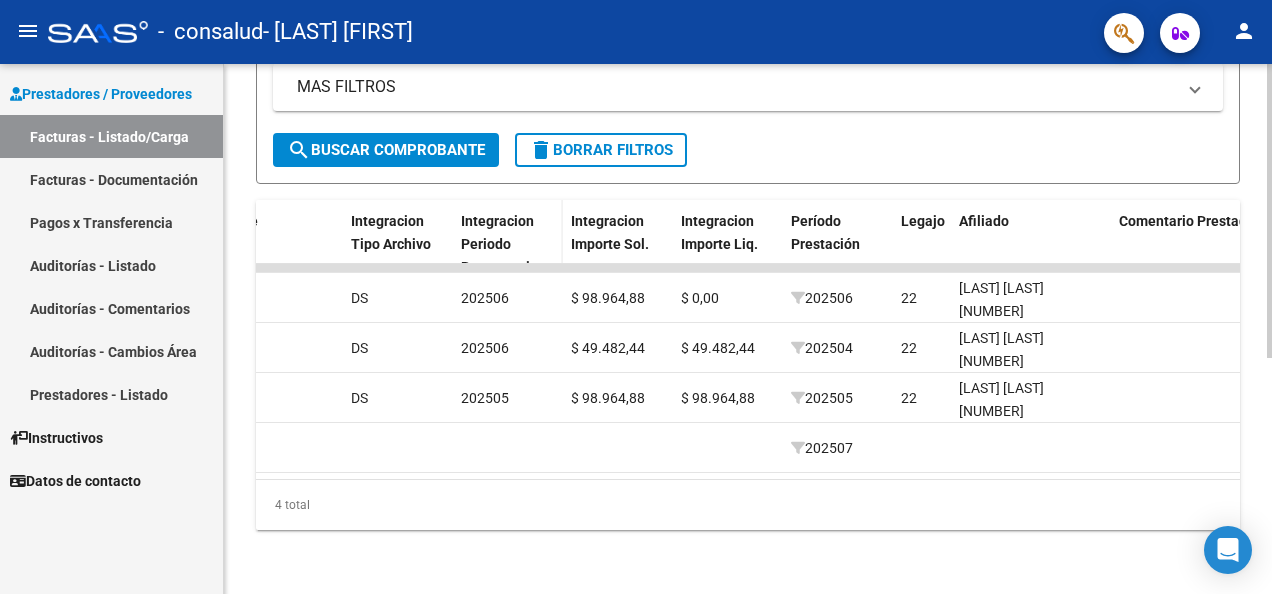 scroll, scrollTop: 384, scrollLeft: 0, axis: vertical 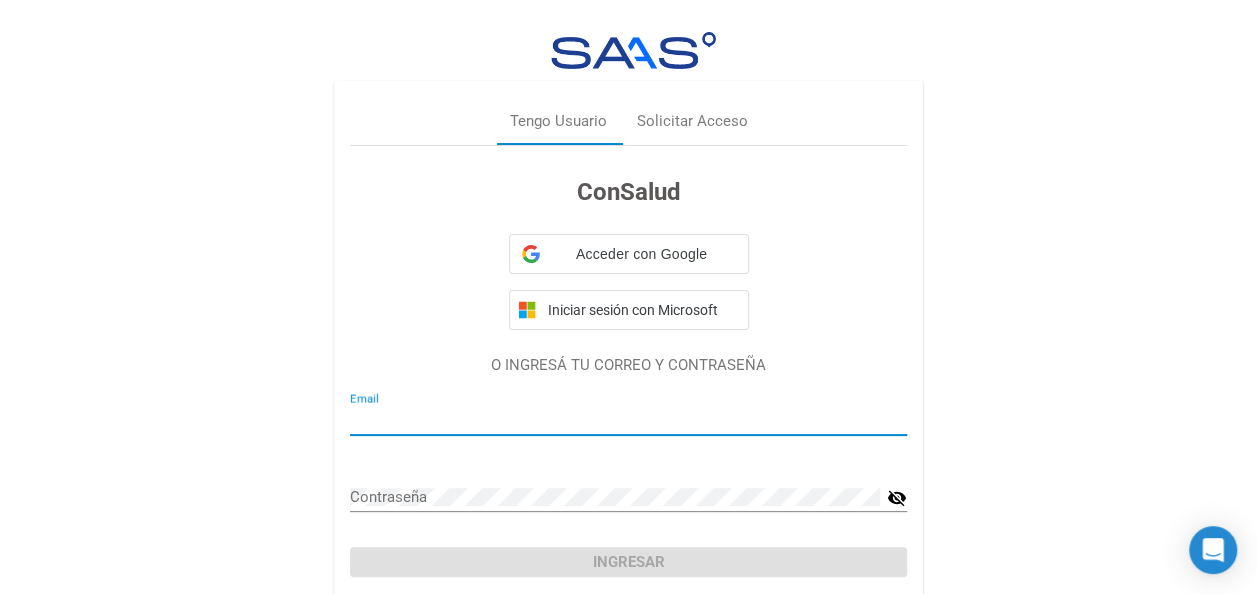 type on "[EMAIL]" 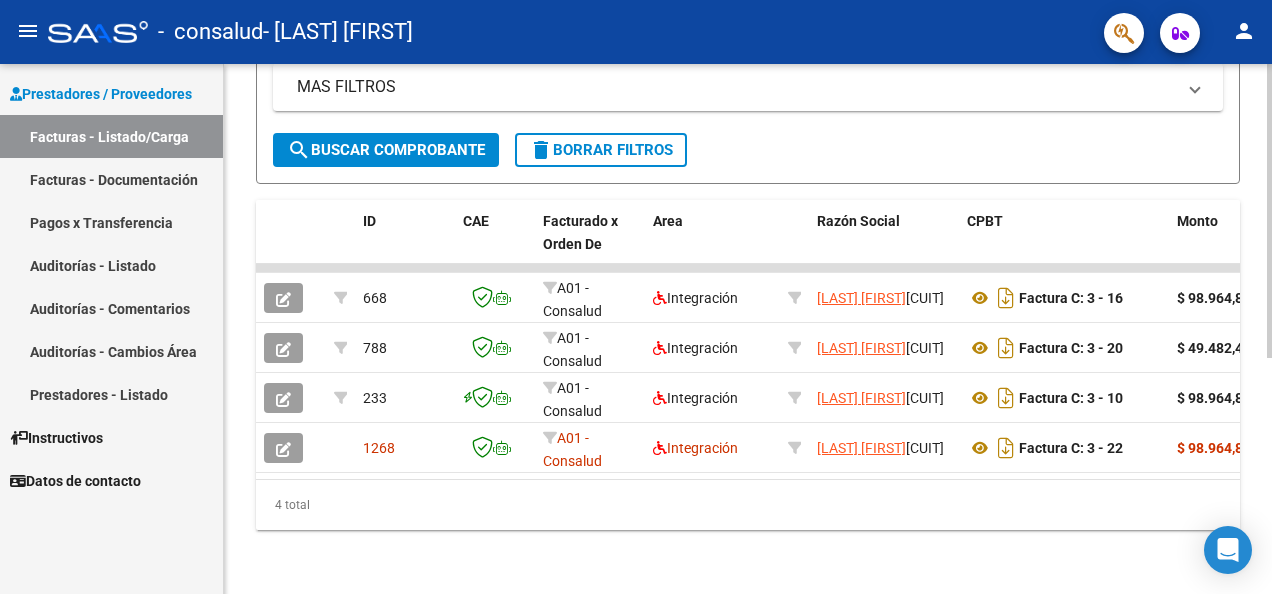 scroll, scrollTop: 424, scrollLeft: 0, axis: vertical 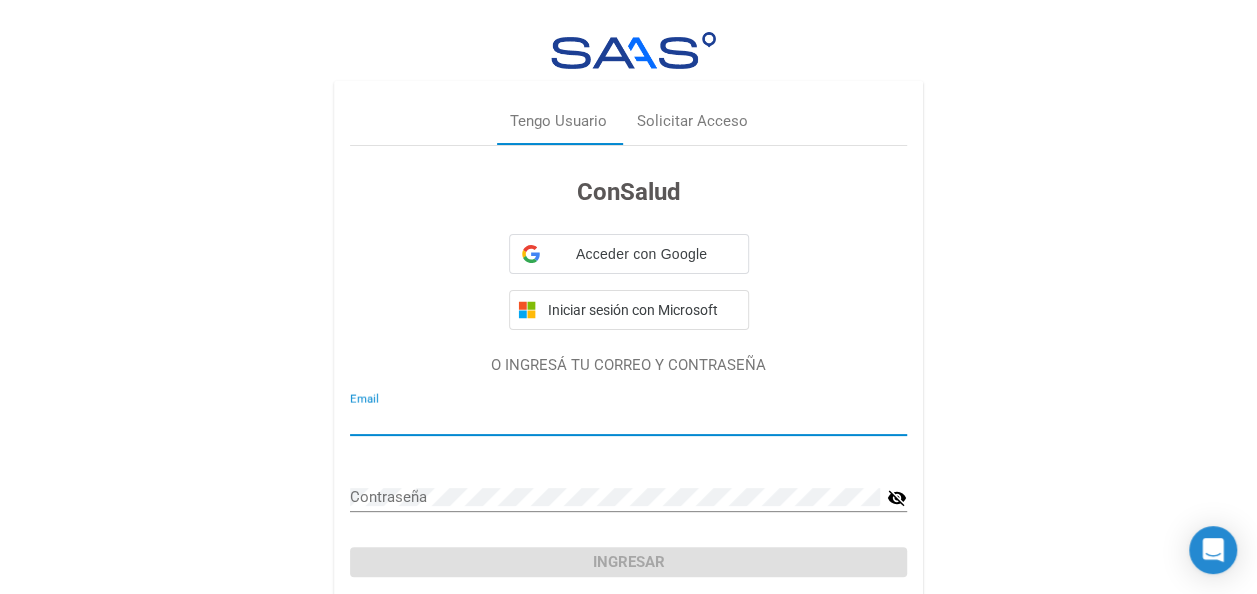 type on "[EMAIL]" 